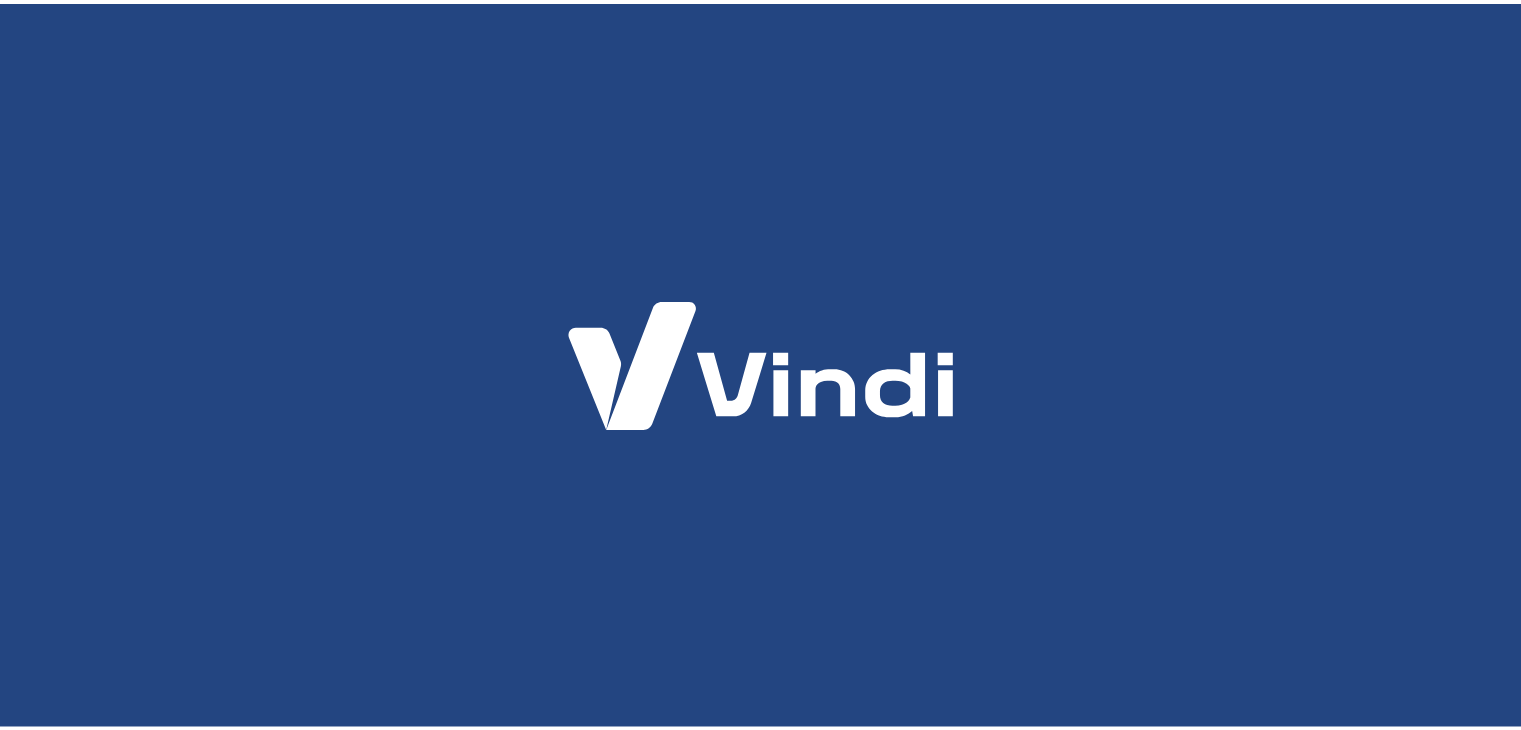 scroll, scrollTop: 0, scrollLeft: 0, axis: both 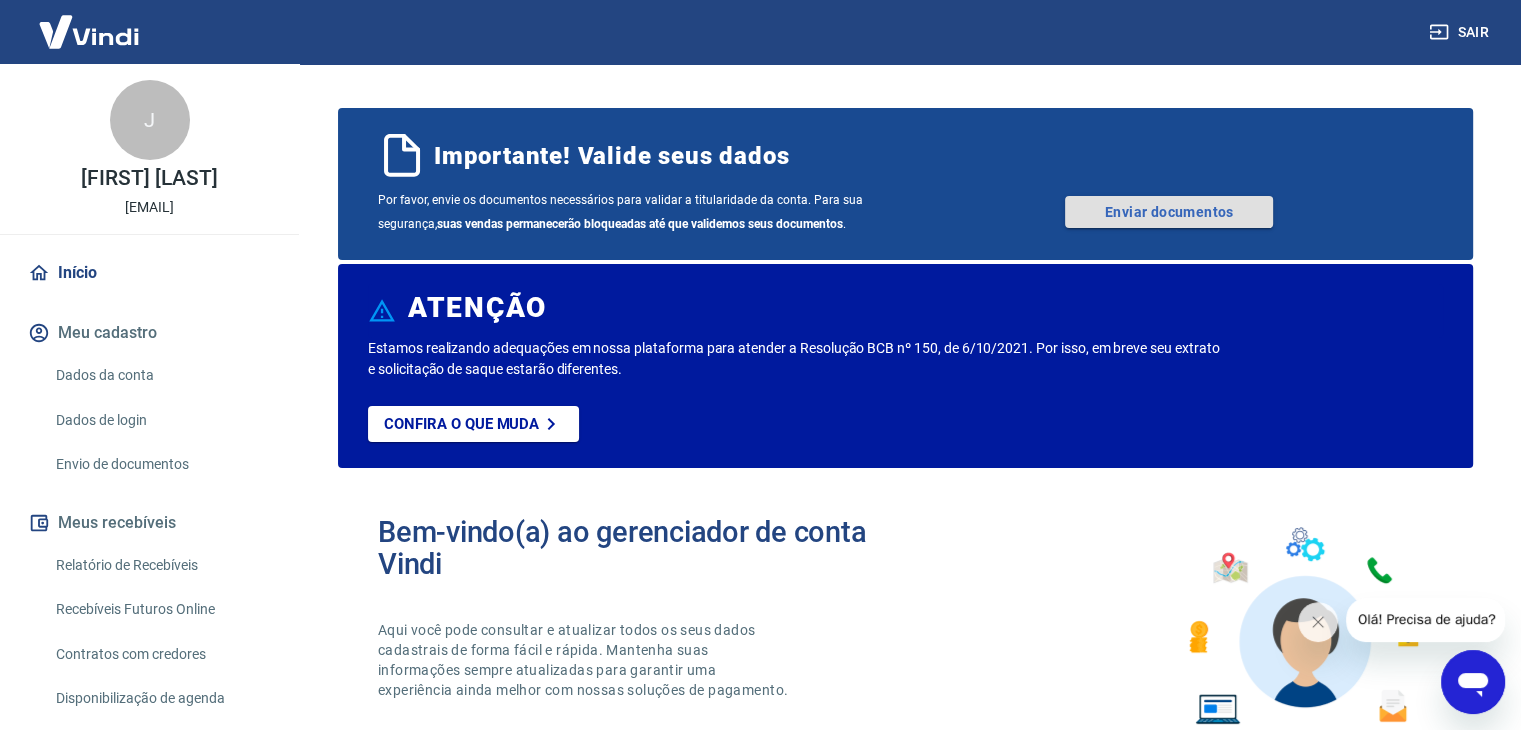 click on "Enviar documentos" at bounding box center [1169, 212] 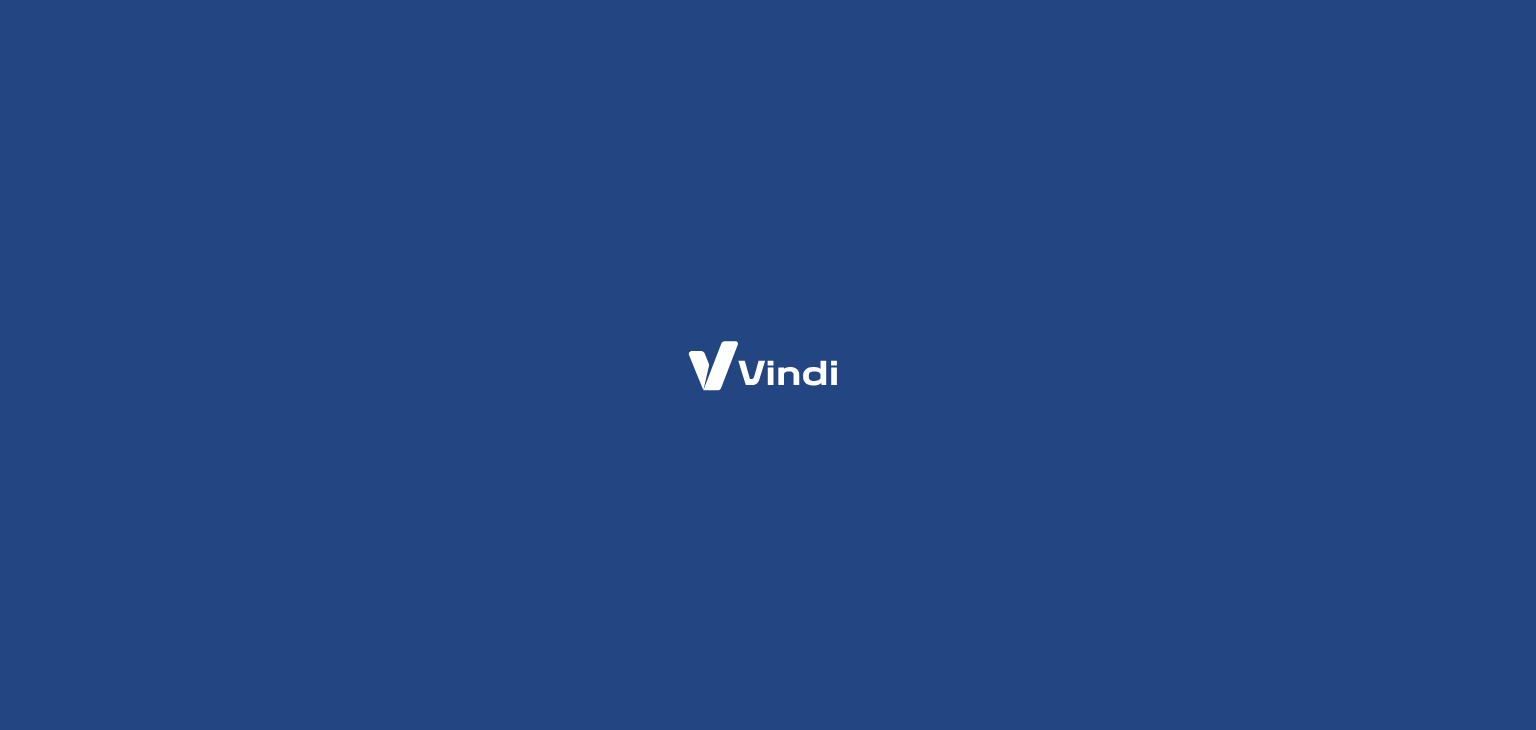 scroll, scrollTop: 0, scrollLeft: 0, axis: both 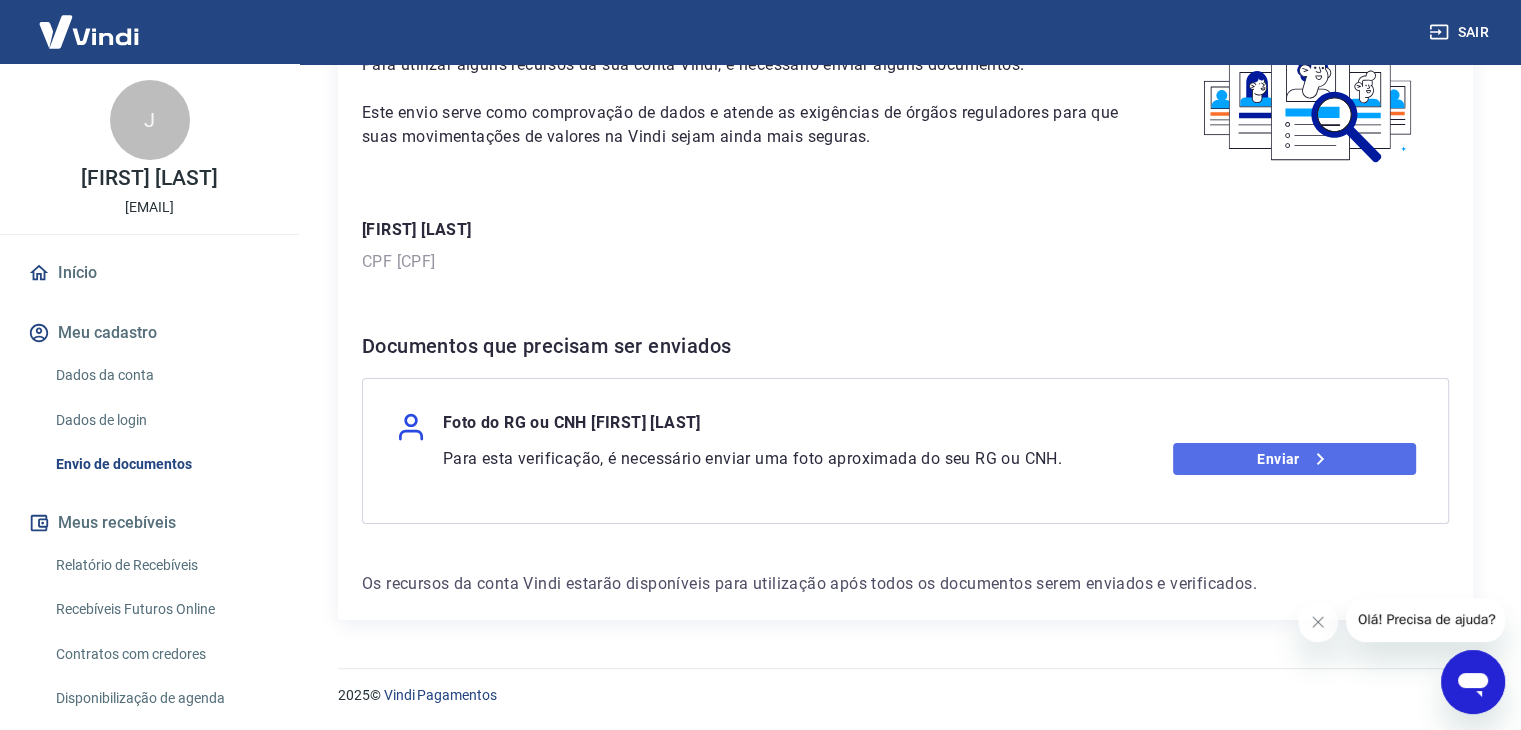 click 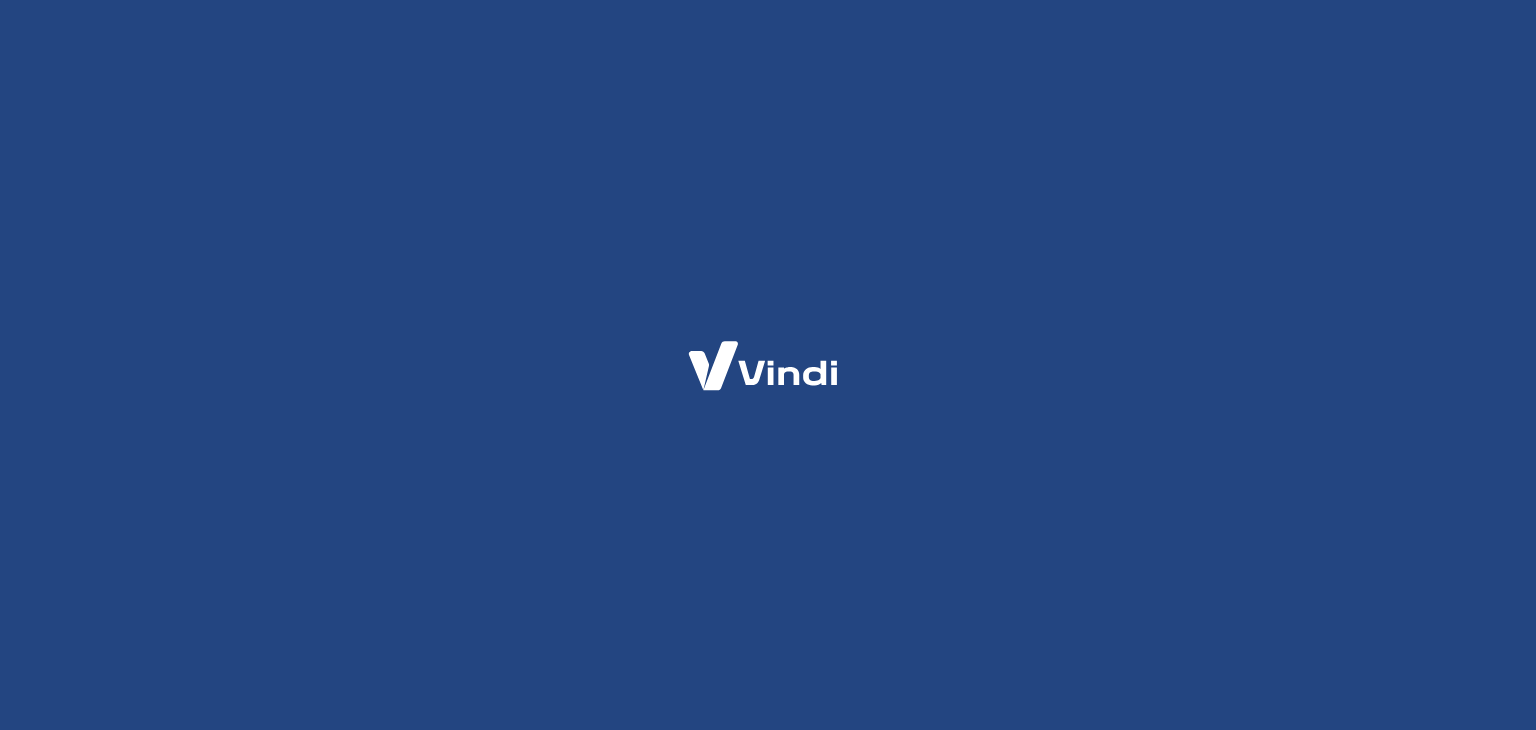 scroll, scrollTop: 0, scrollLeft: 0, axis: both 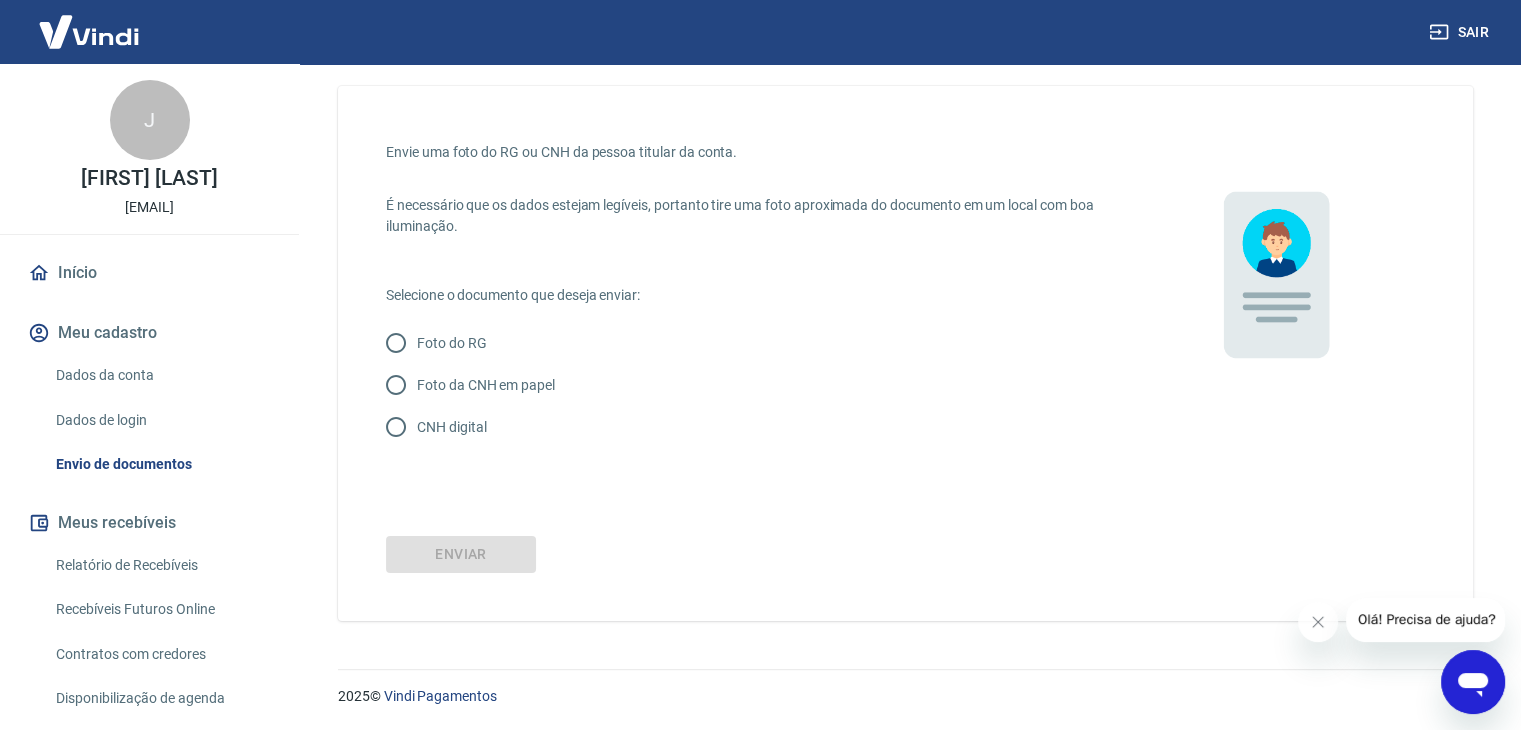 click on "Foto do RG" at bounding box center [396, 343] 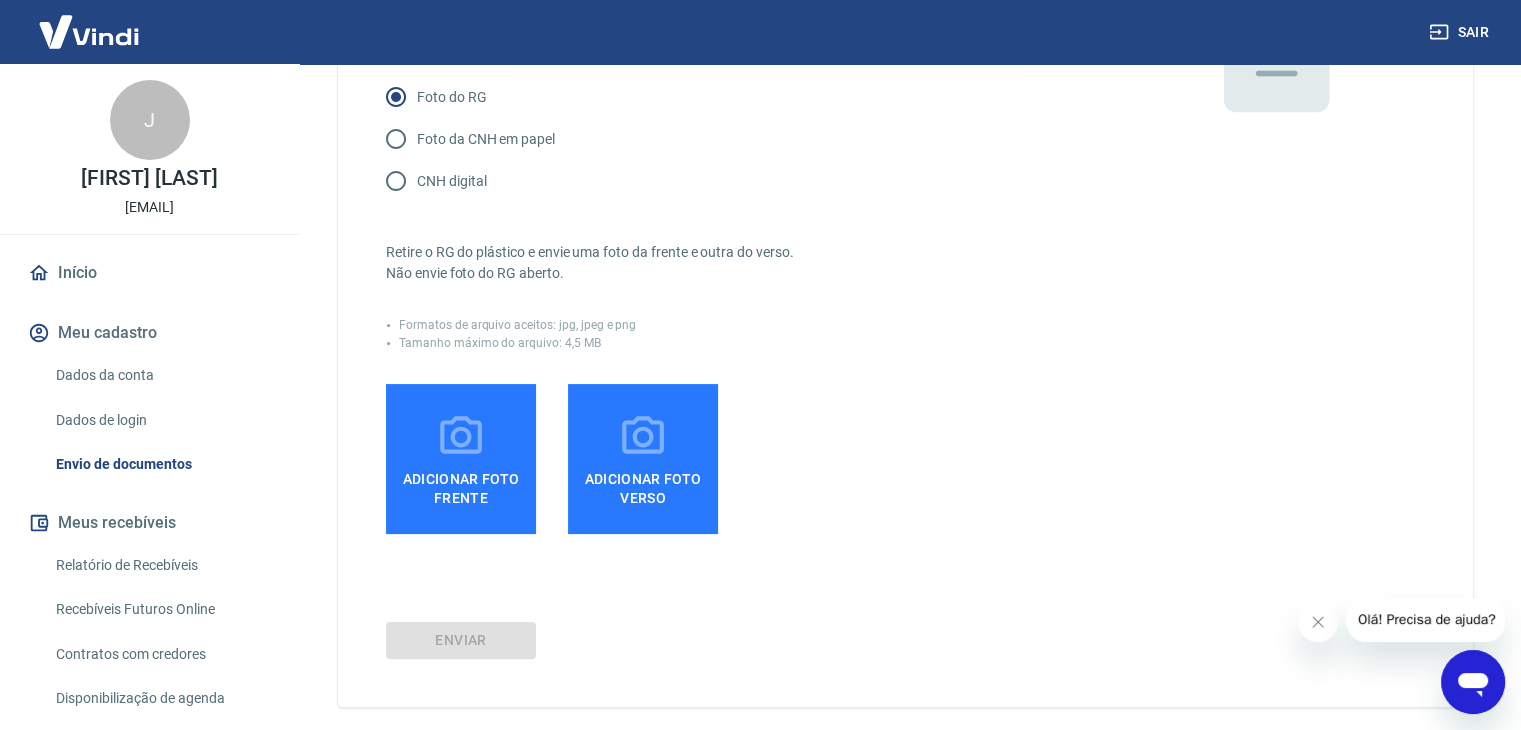 scroll, scrollTop: 346, scrollLeft: 0, axis: vertical 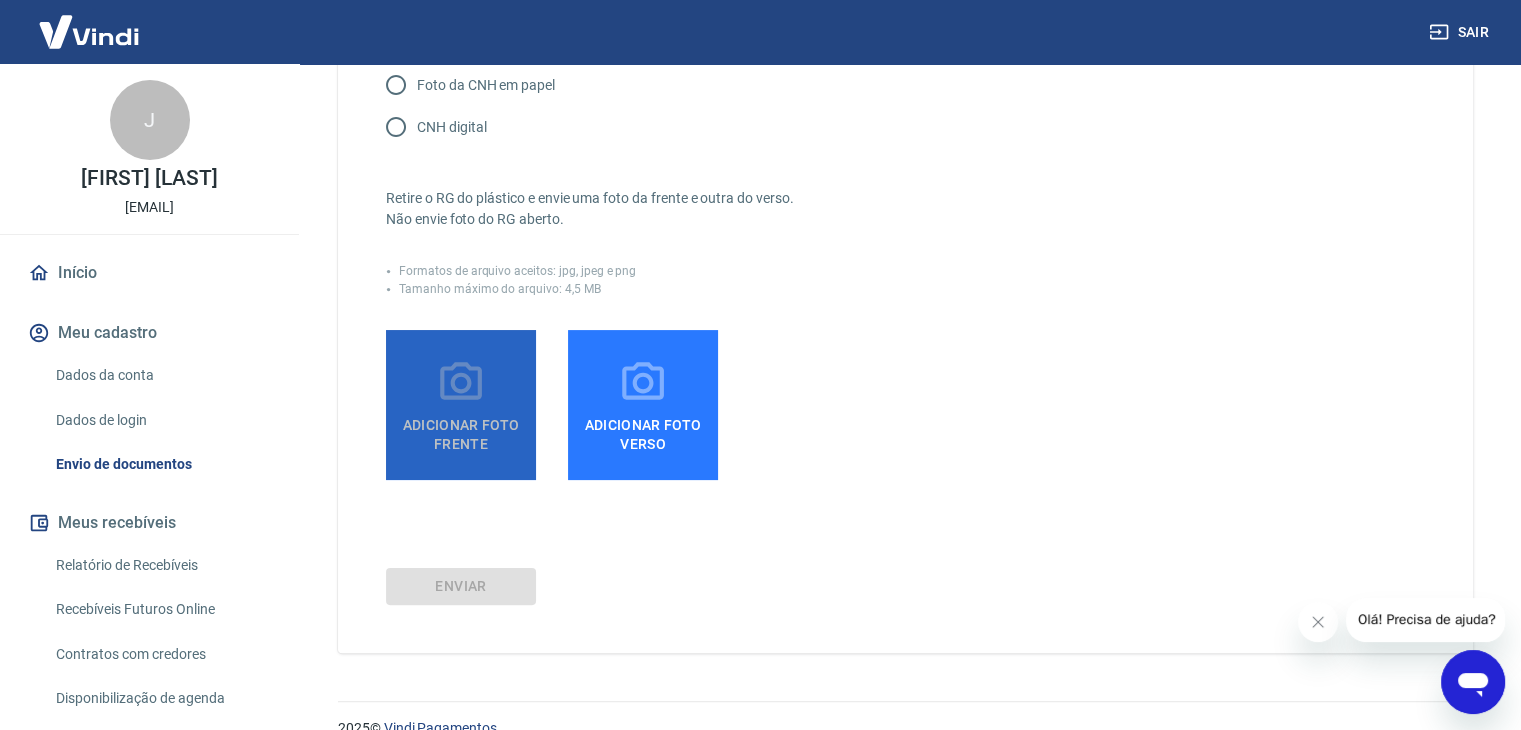 click on "Adicionar foto frente" at bounding box center (461, 430) 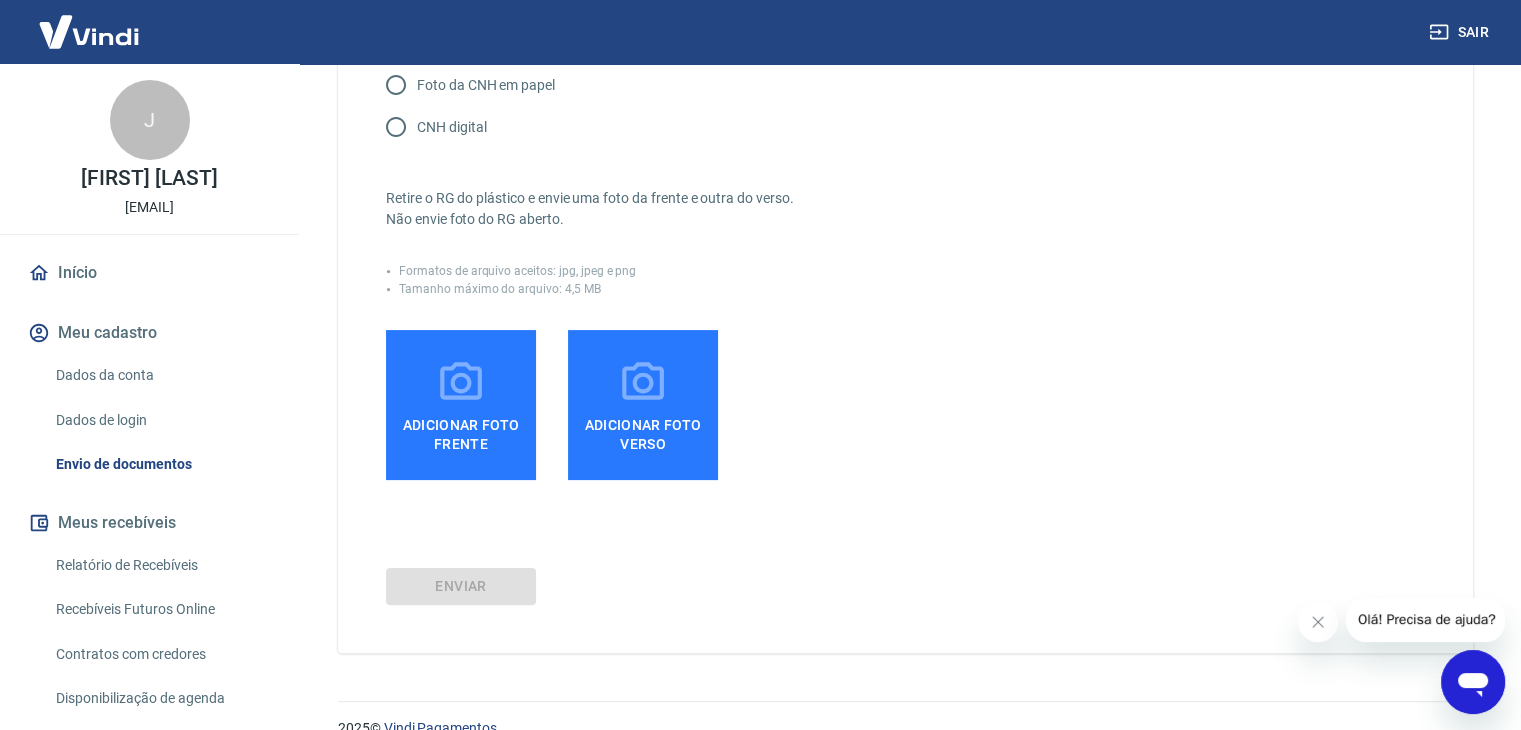 click on "Adicionar foto frente" at bounding box center (461, 430) 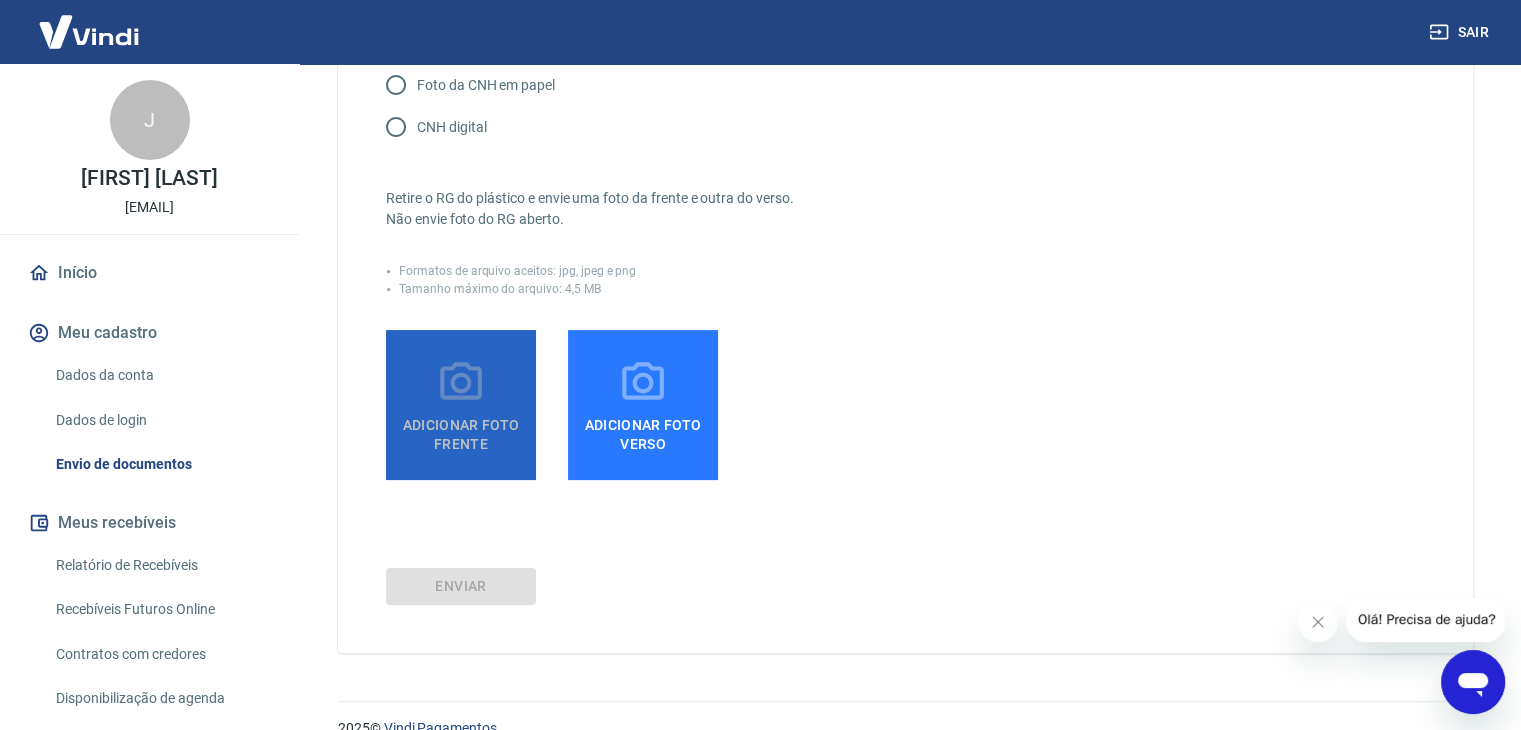 click on "Adicionar foto frente" at bounding box center (461, 430) 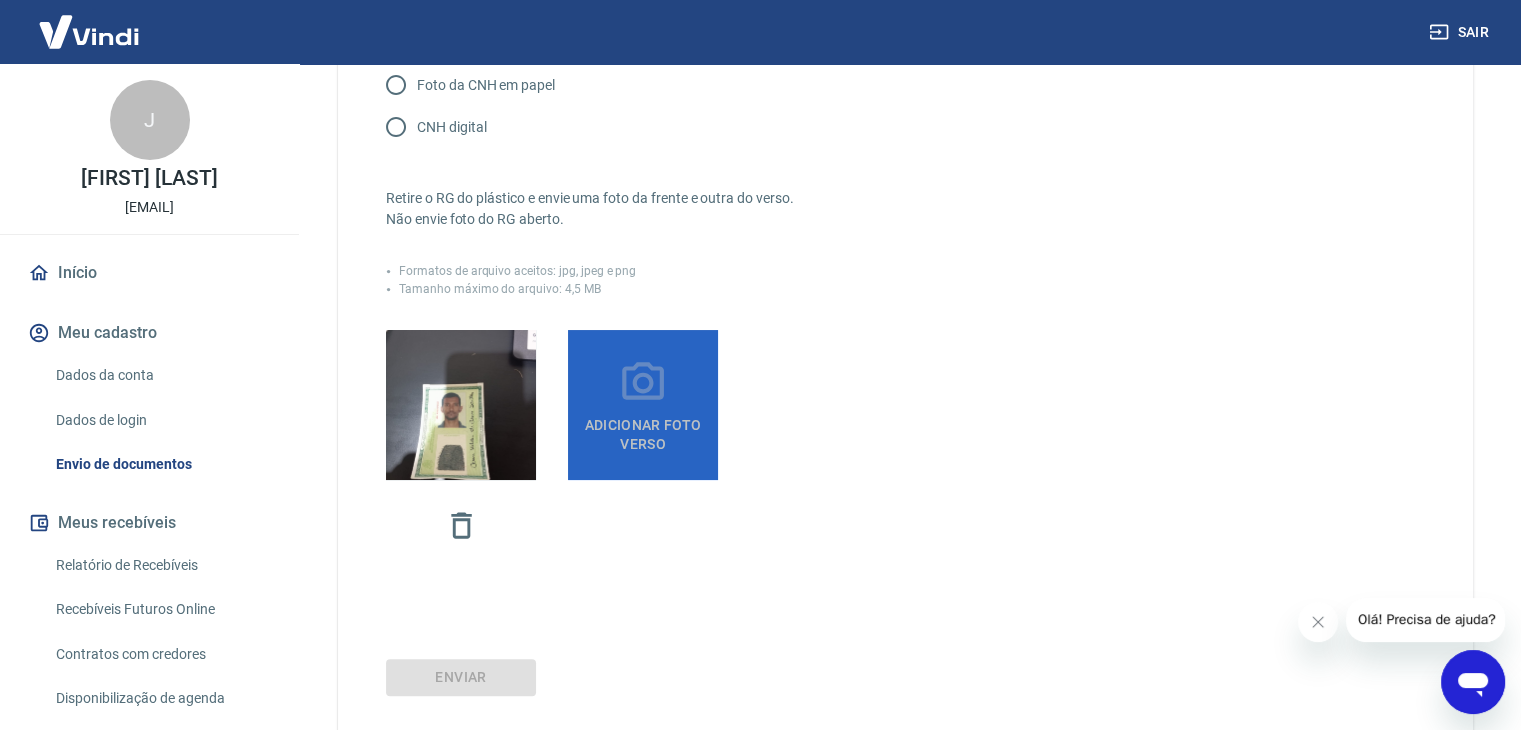 click on "Adicionar foto verso" at bounding box center (643, 430) 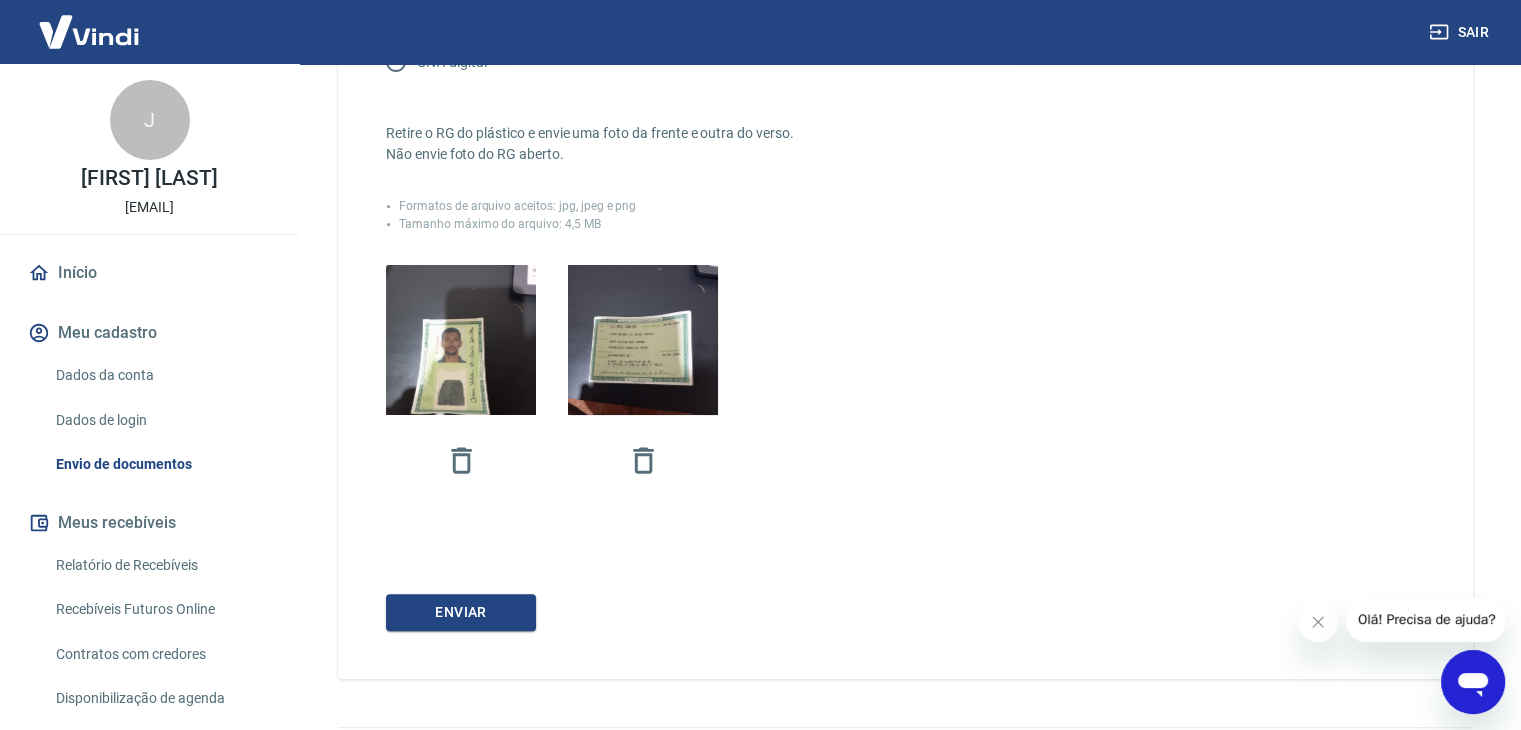 scroll, scrollTop: 469, scrollLeft: 0, axis: vertical 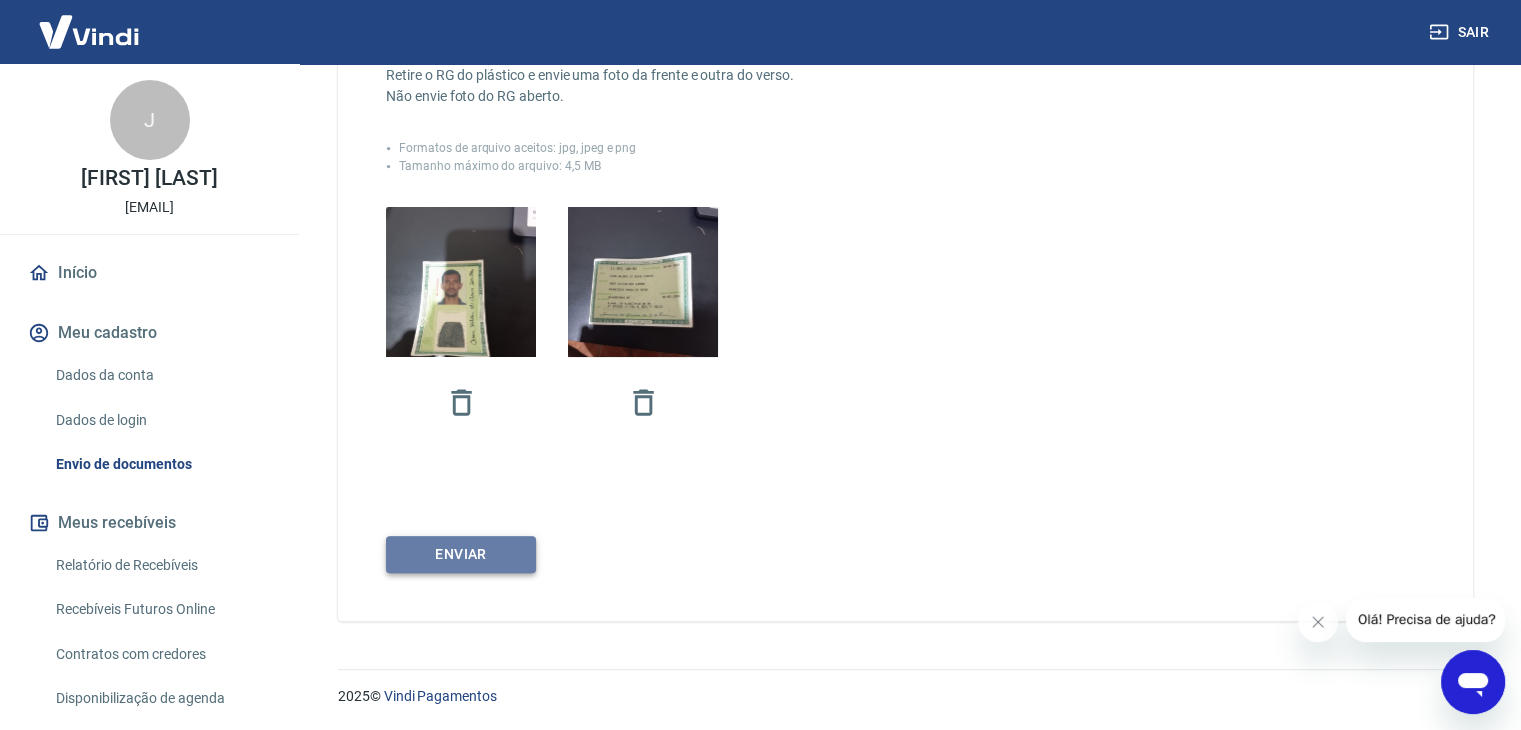 click on "Enviar" at bounding box center [461, 554] 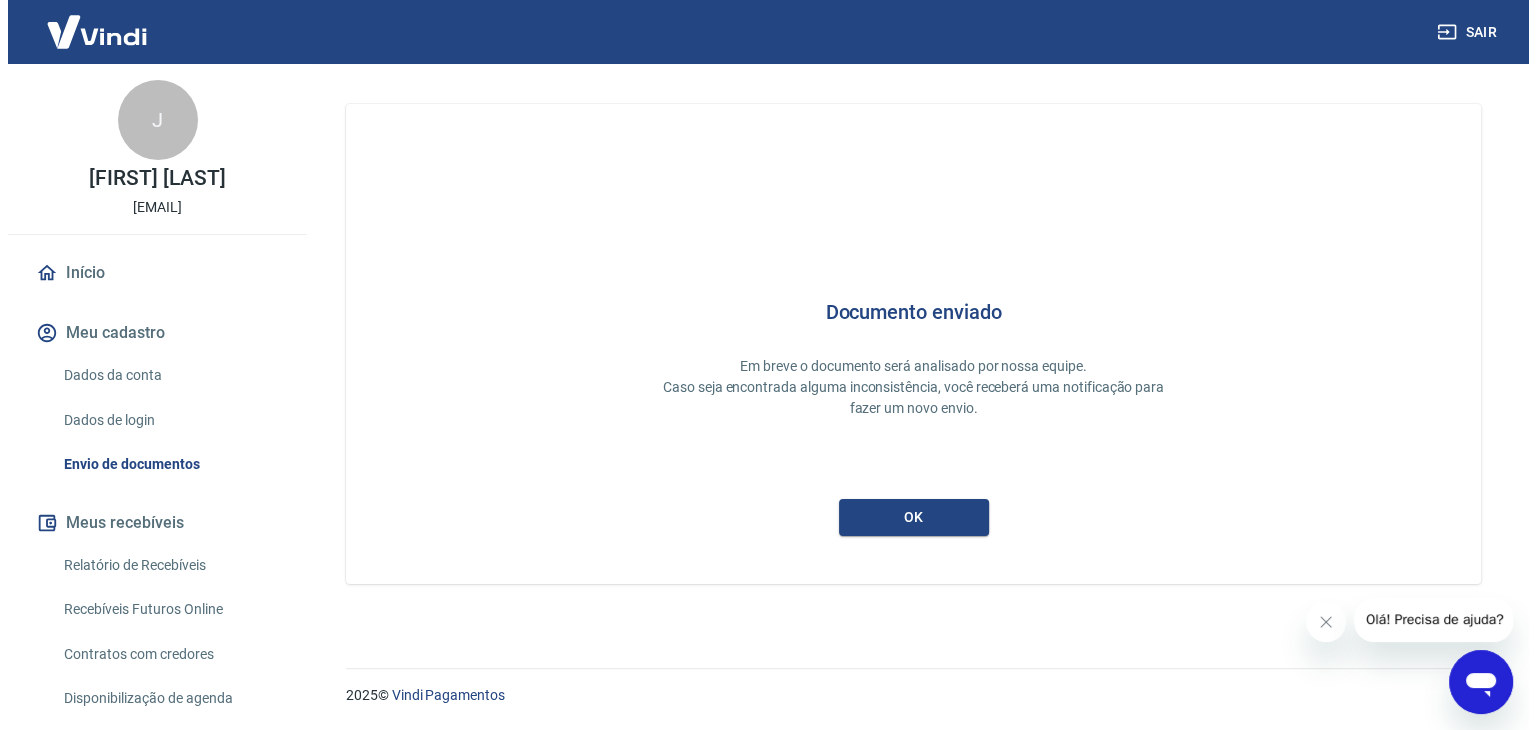 scroll, scrollTop: 0, scrollLeft: 0, axis: both 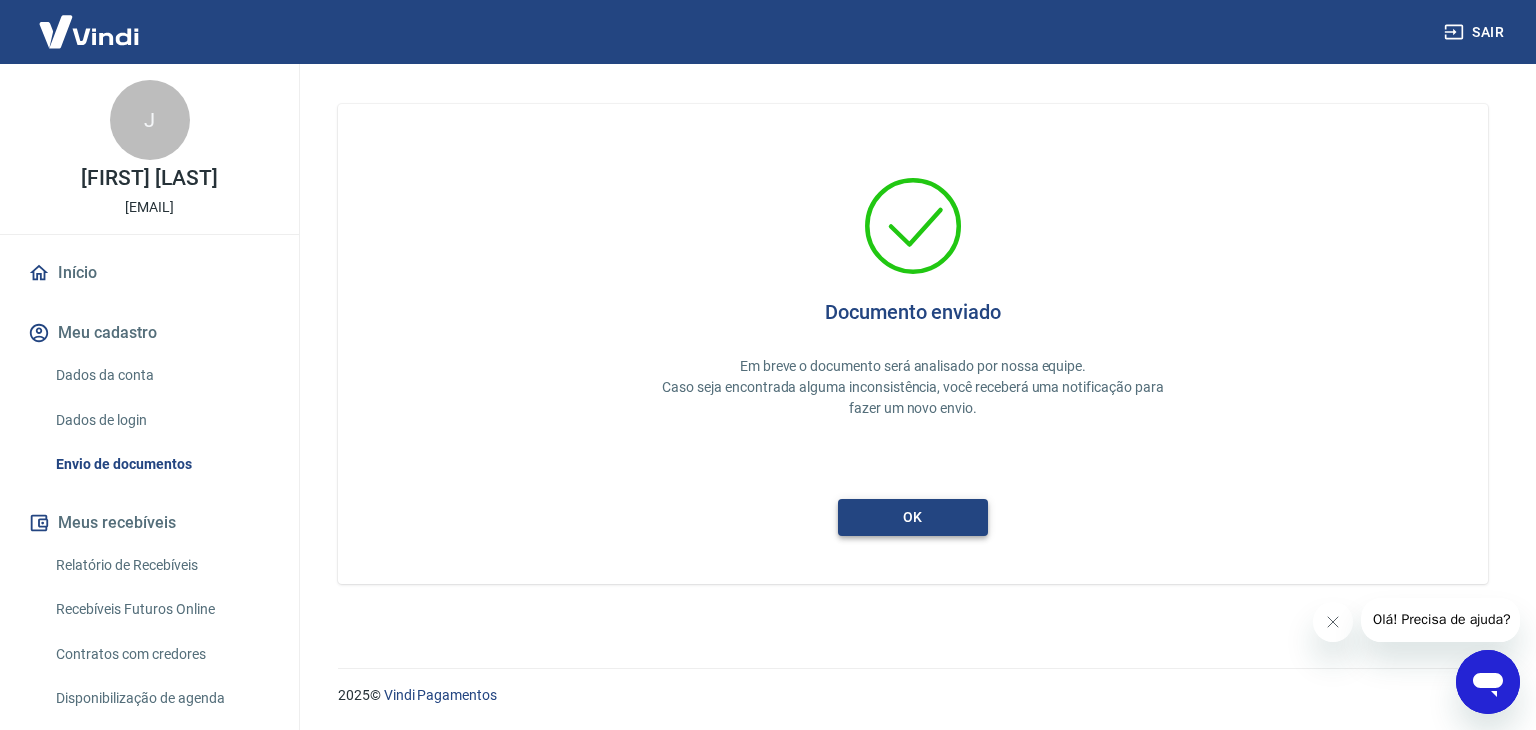 click on "ok" at bounding box center (913, 517) 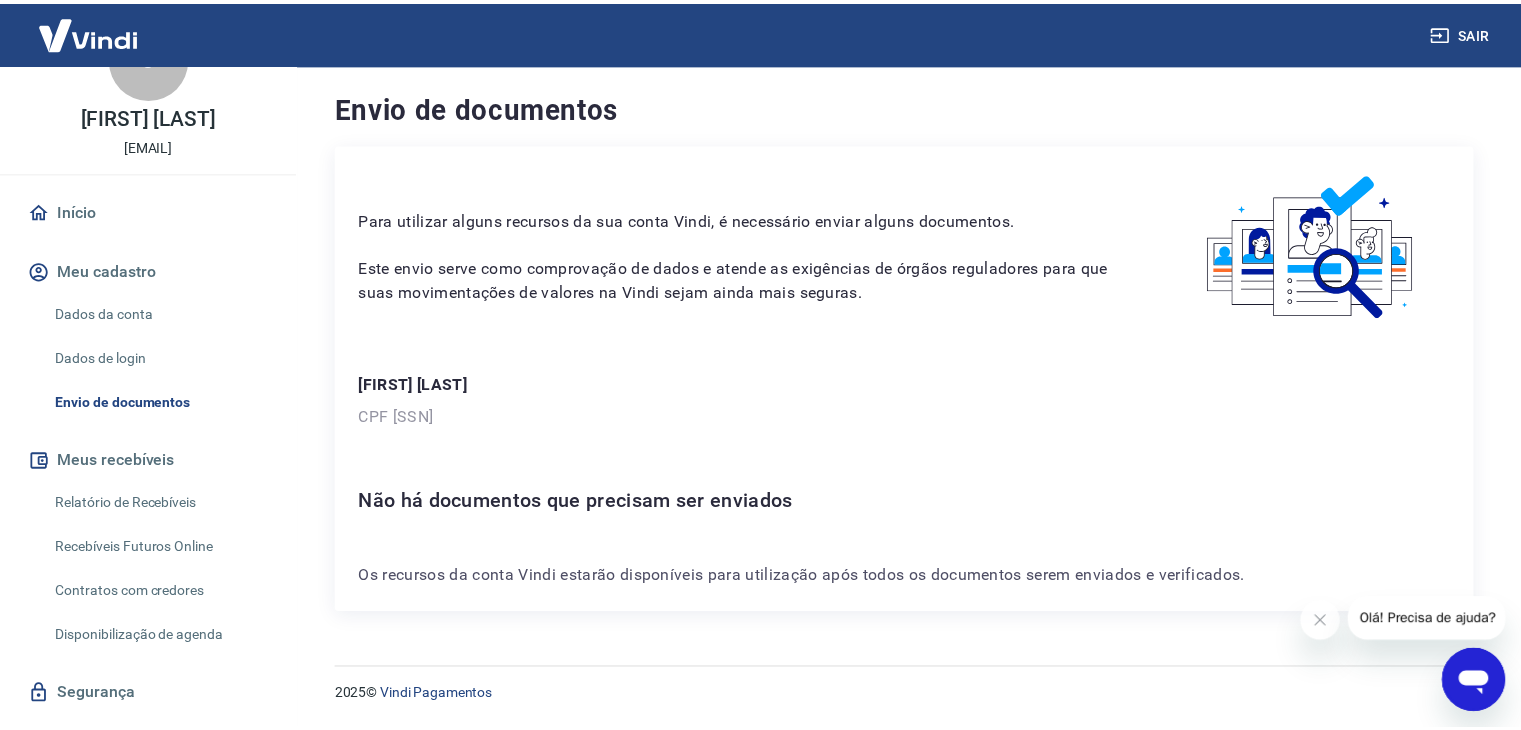 scroll, scrollTop: 108, scrollLeft: 0, axis: vertical 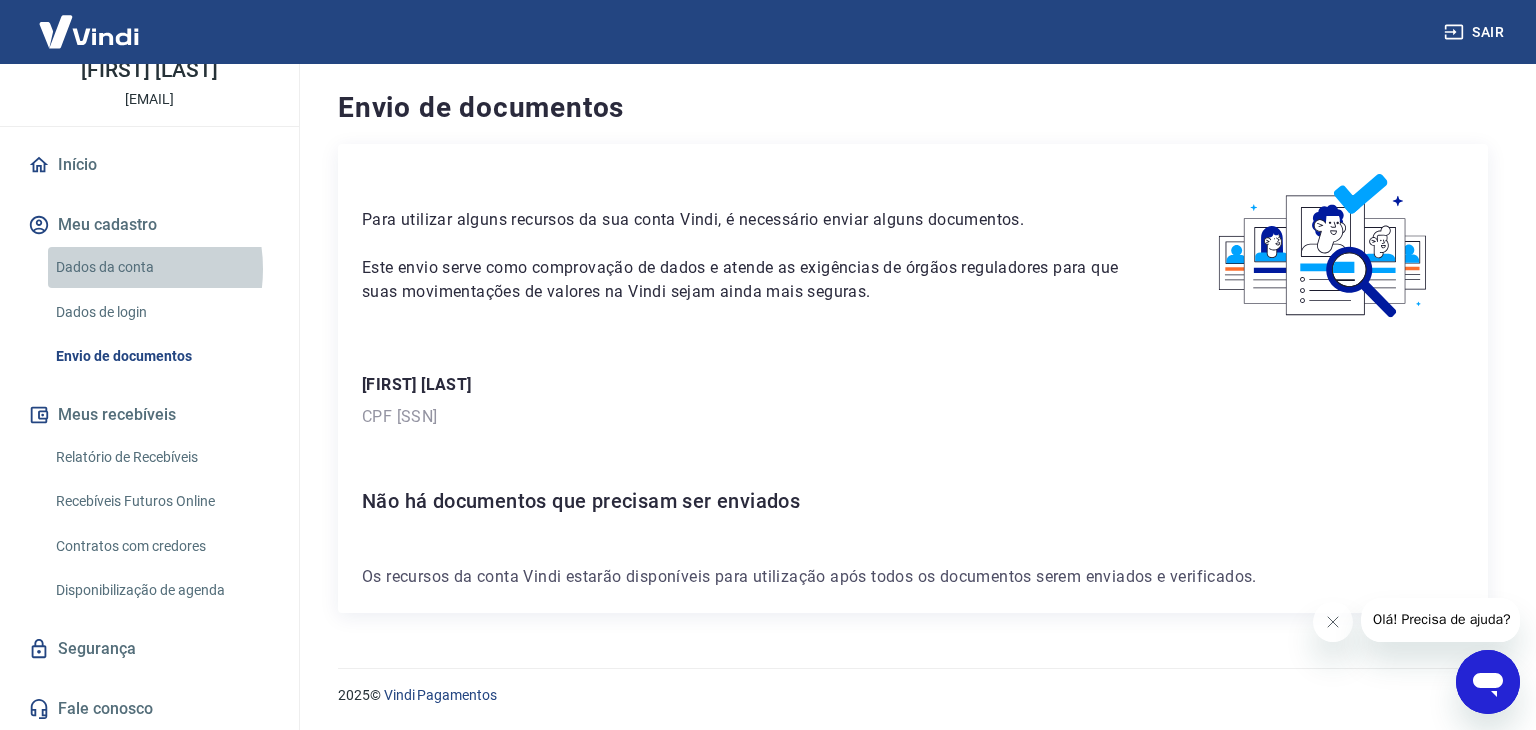 click on "Dados da conta" at bounding box center (161, 267) 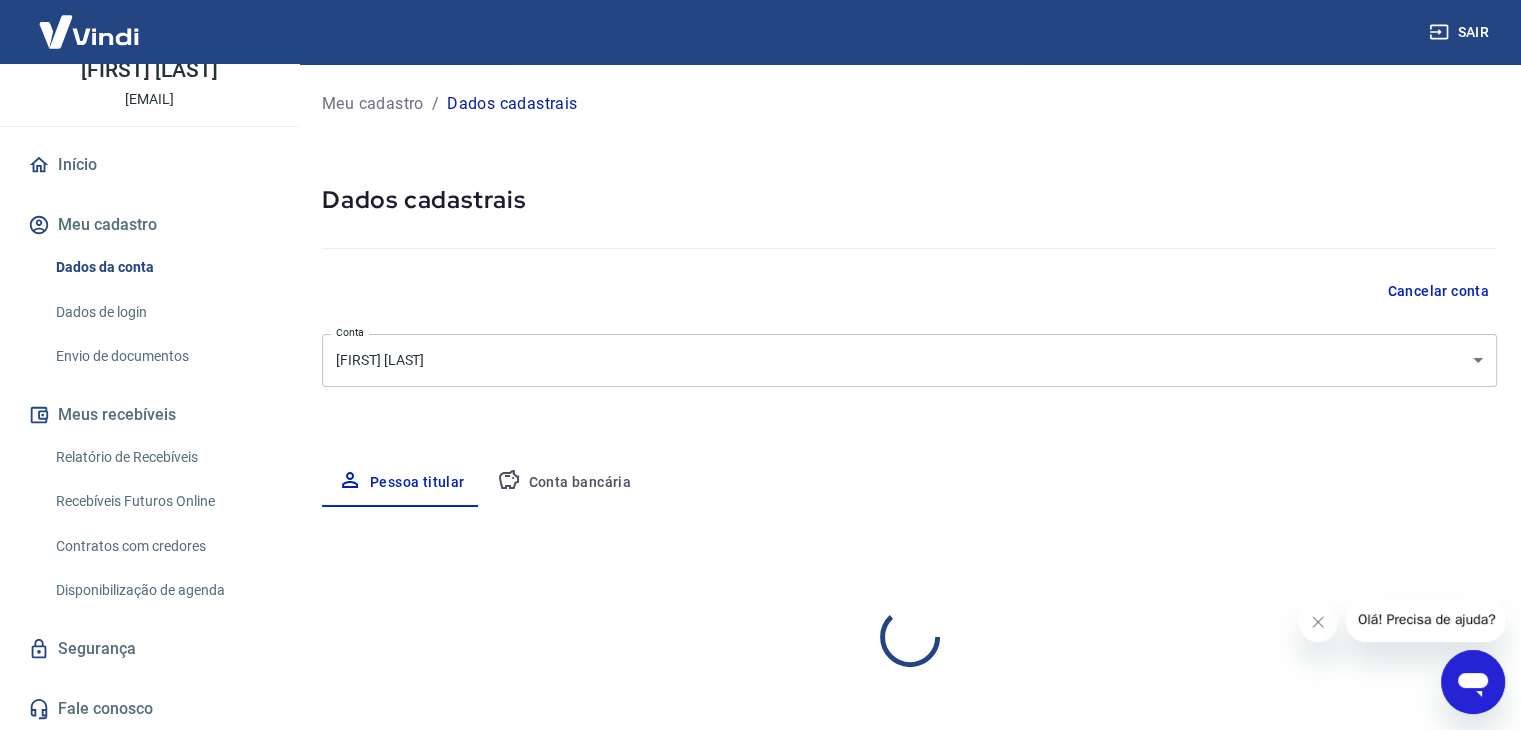 select on "BA" 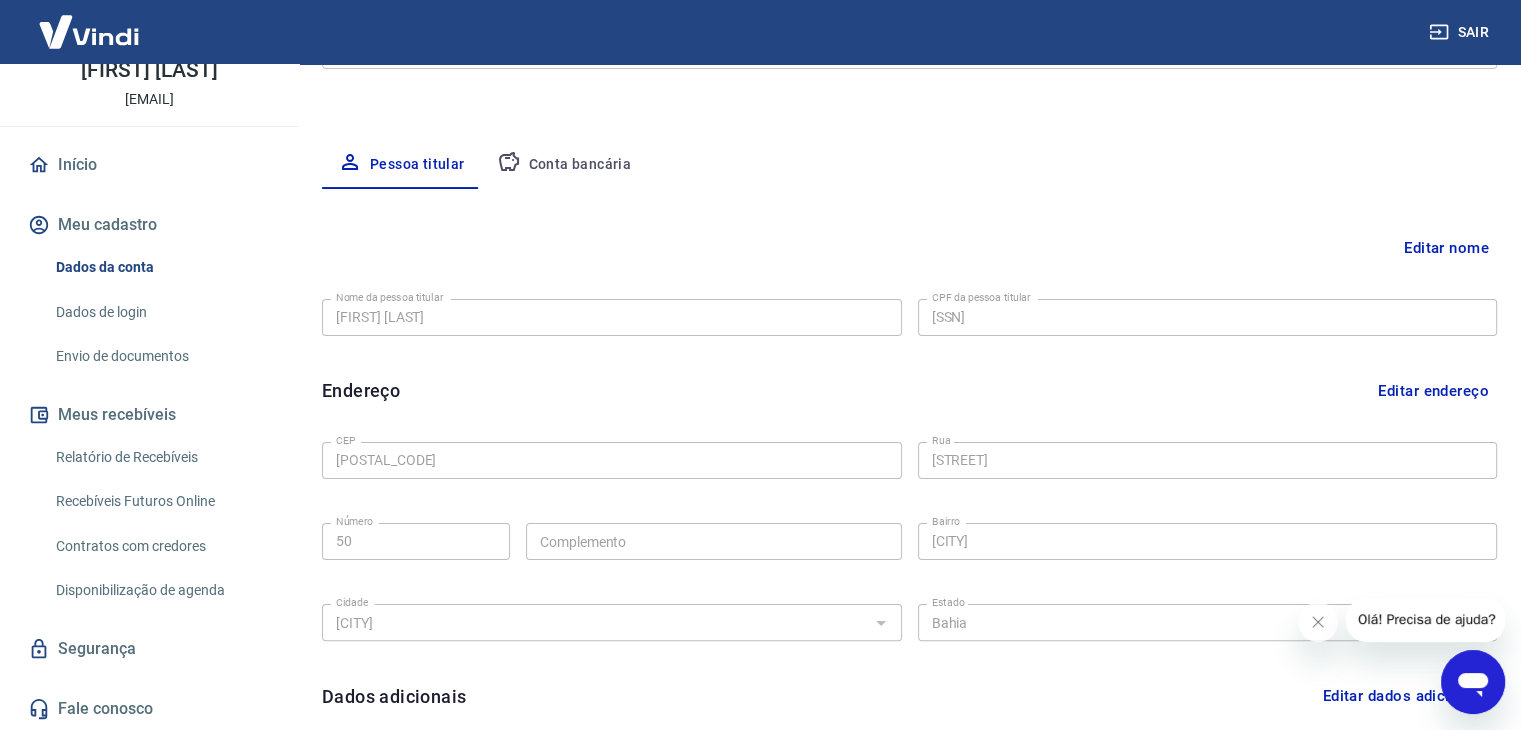 scroll, scrollTop: 0, scrollLeft: 0, axis: both 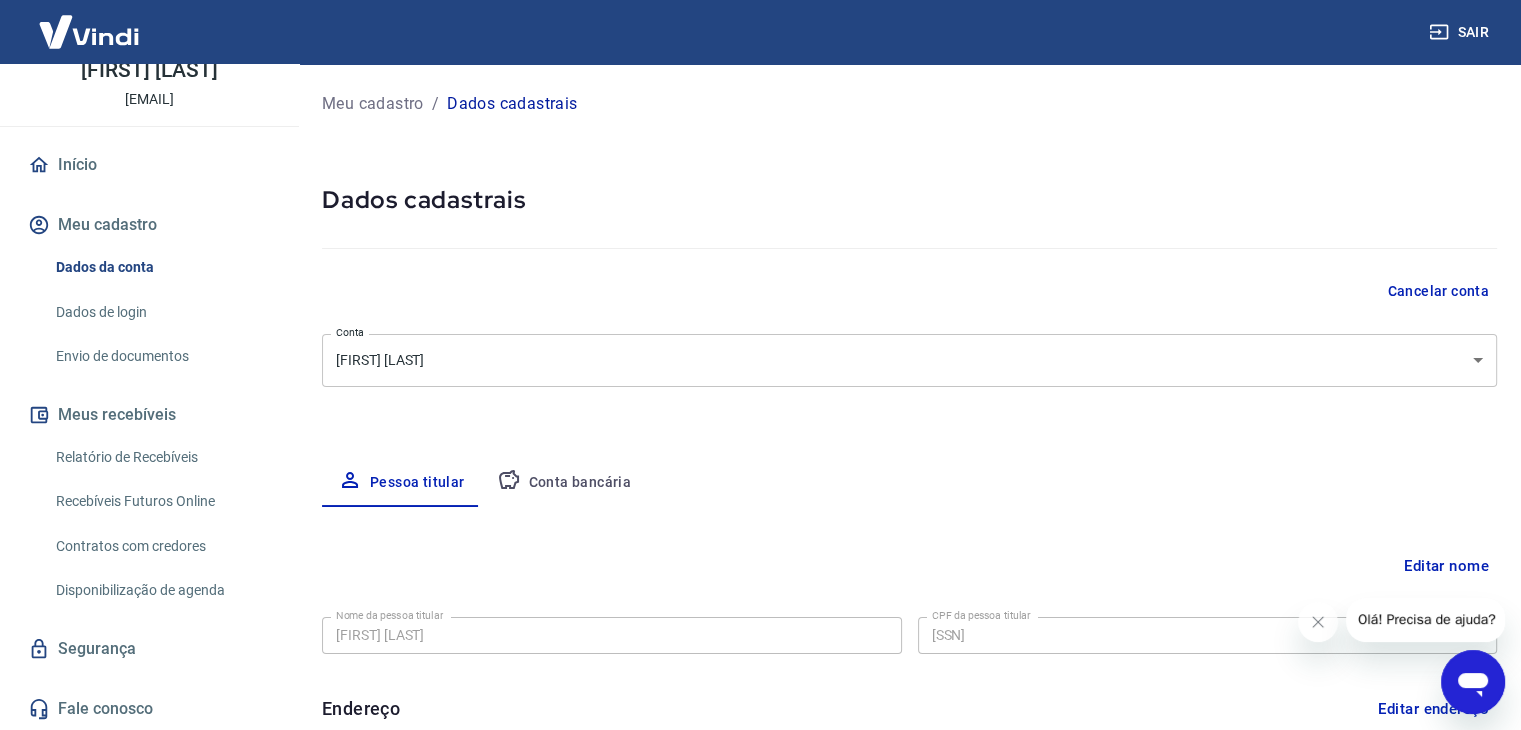 click on "Dados de login" at bounding box center (161, 312) 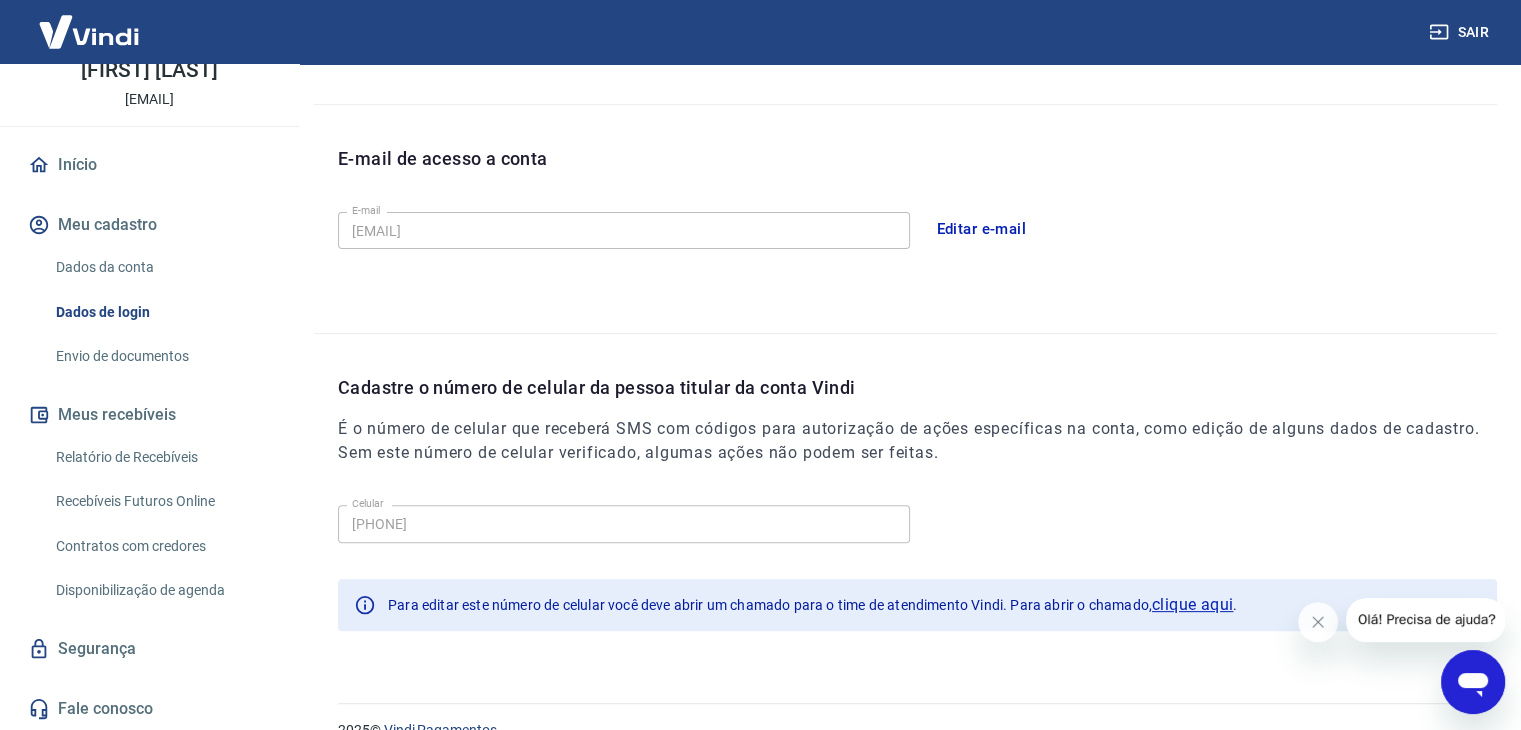 scroll, scrollTop: 534, scrollLeft: 0, axis: vertical 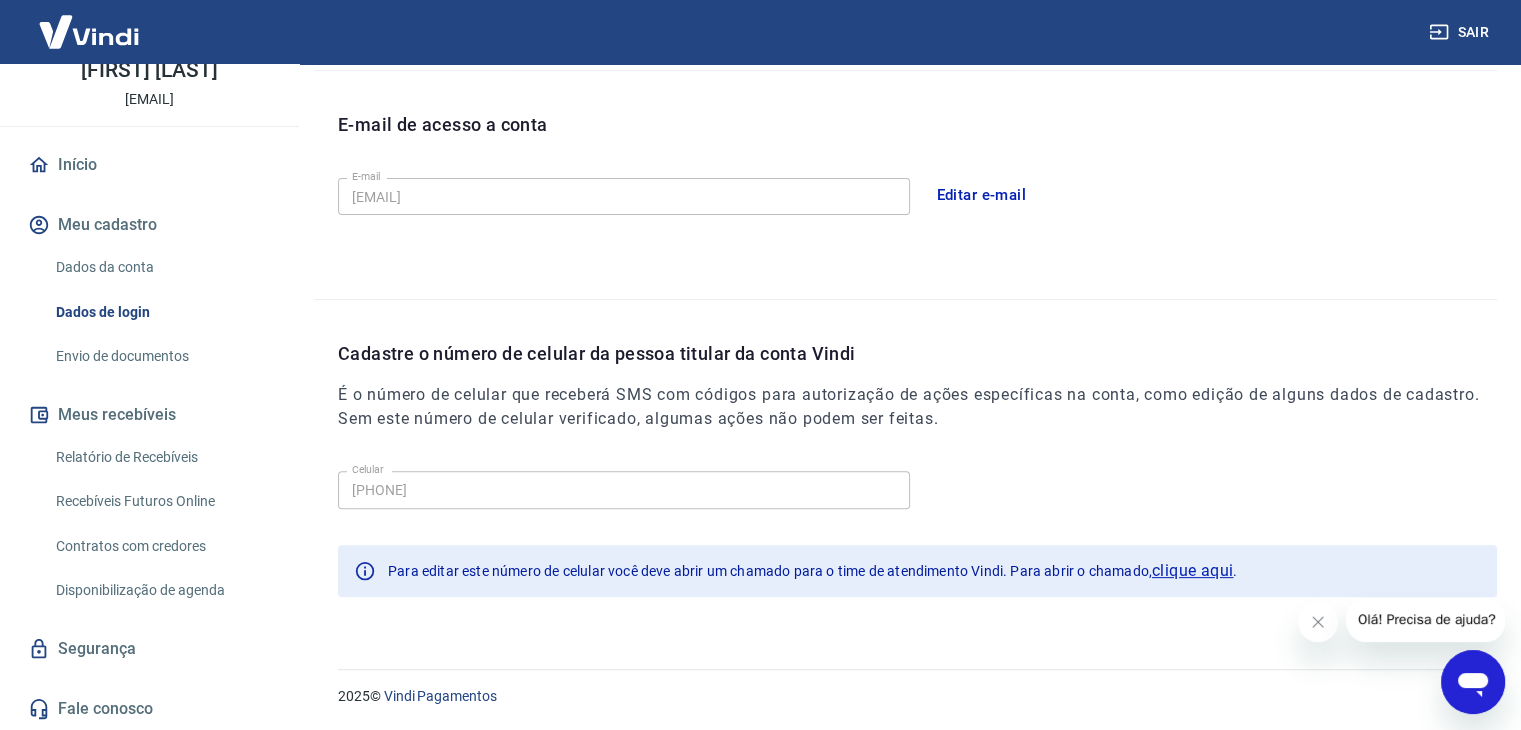 click on "Envio de documentos" at bounding box center (161, 356) 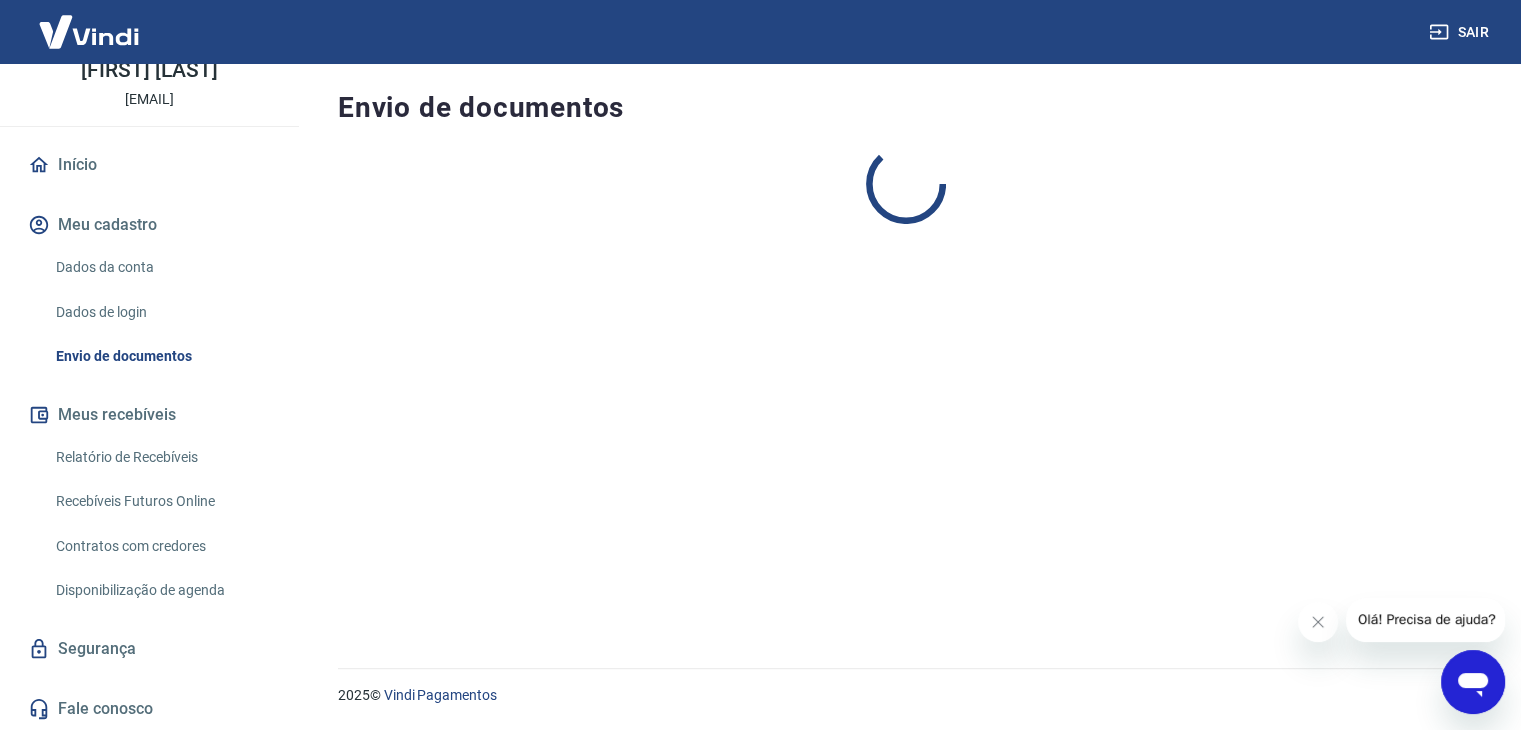 scroll, scrollTop: 0, scrollLeft: 0, axis: both 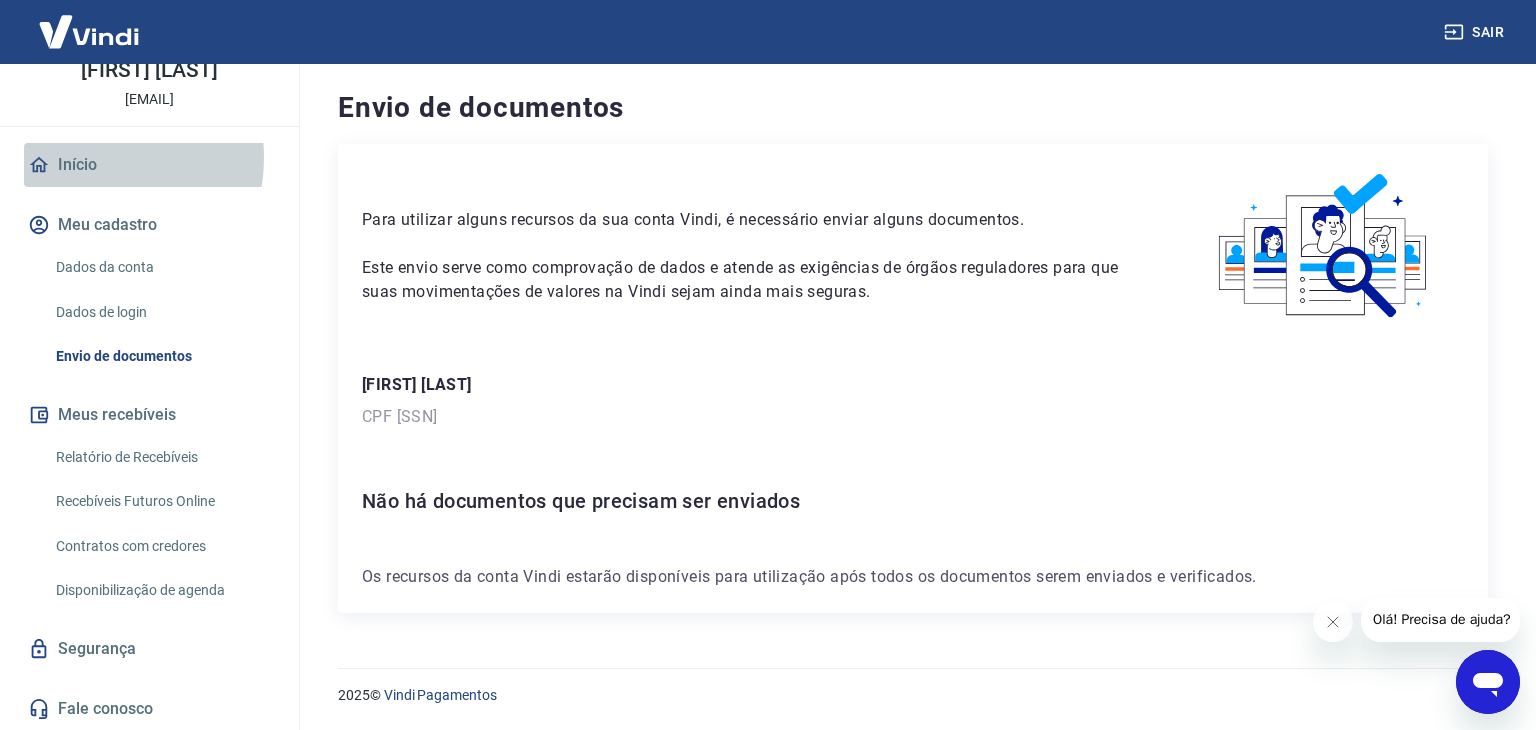 click on "Início" at bounding box center (149, 165) 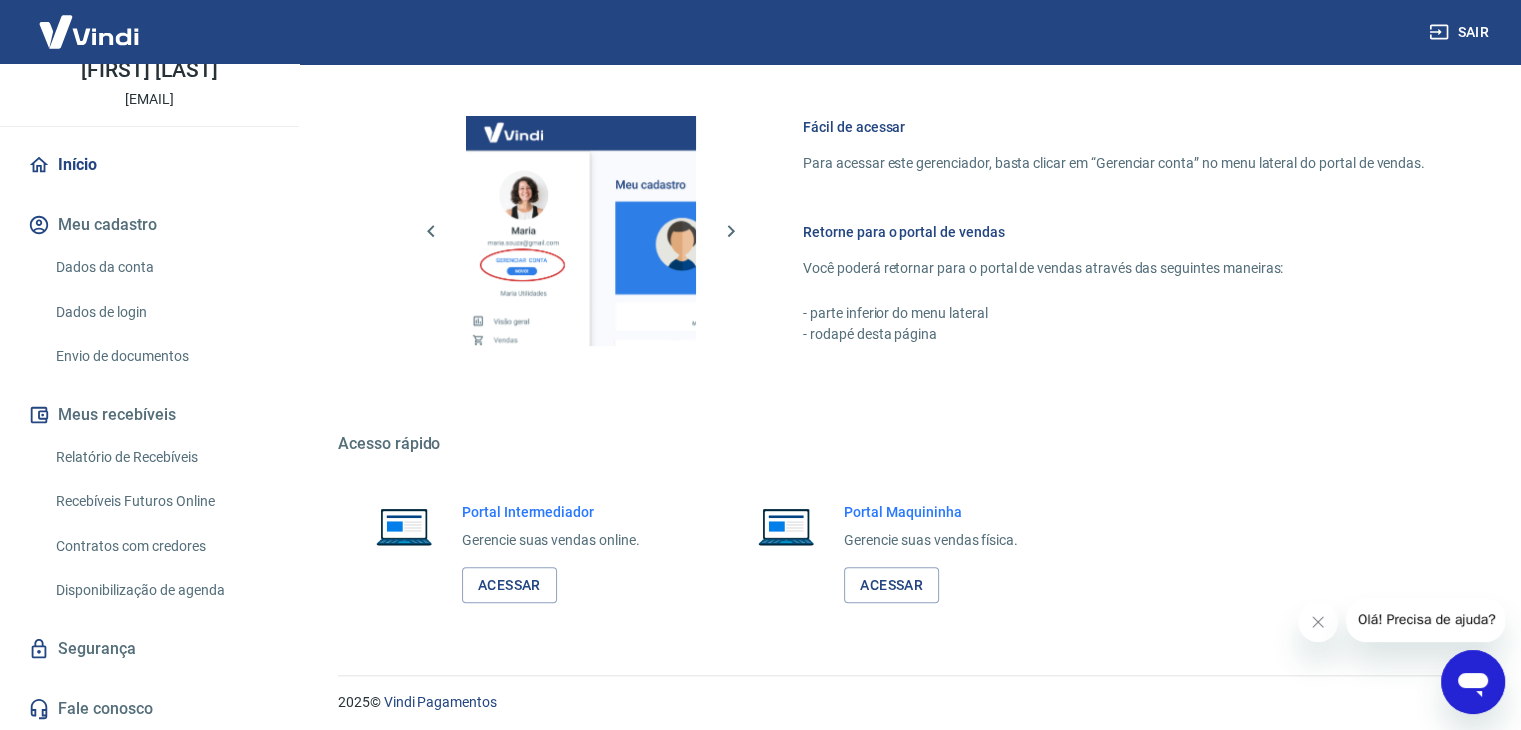 scroll, scrollTop: 1056, scrollLeft: 0, axis: vertical 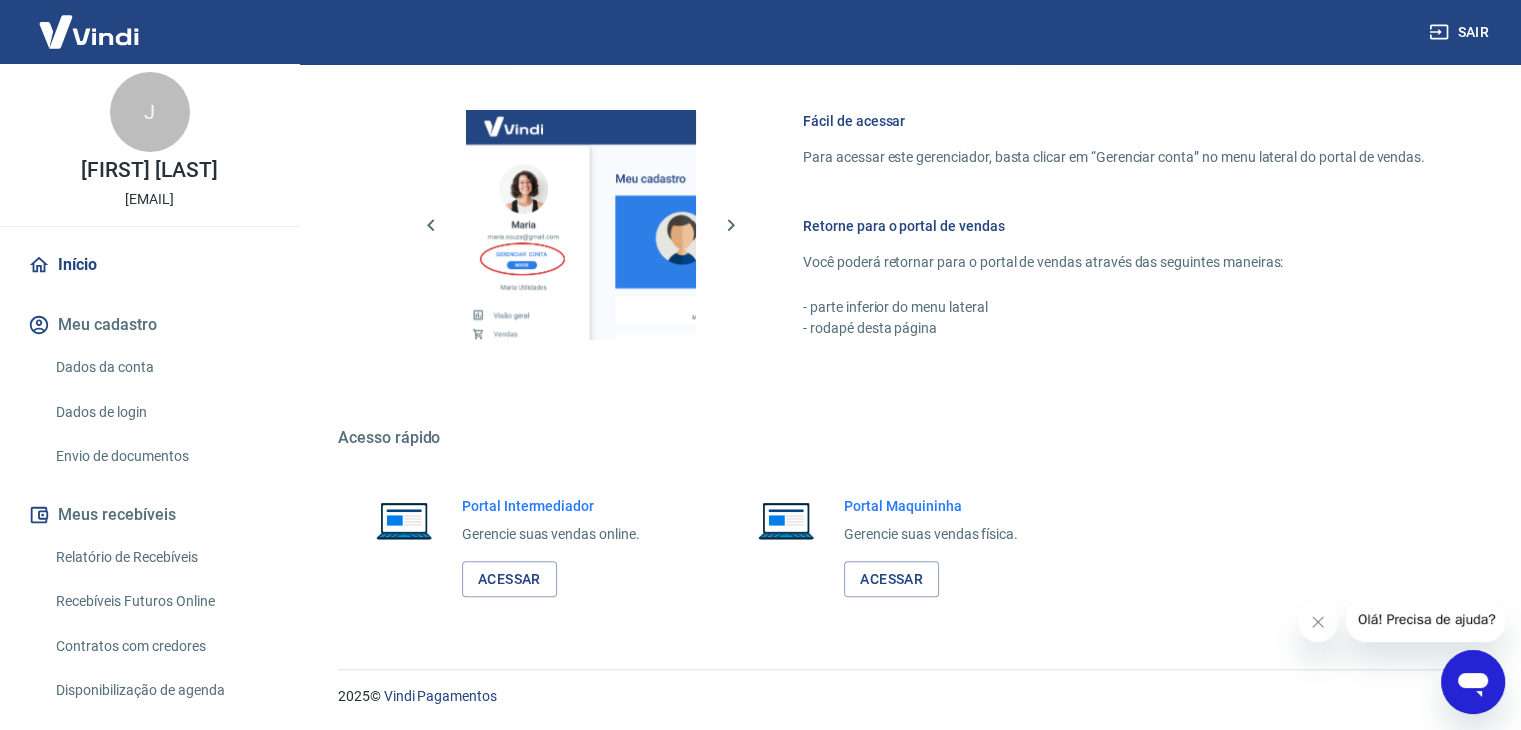 click on "Envio de documentos" at bounding box center [161, 456] 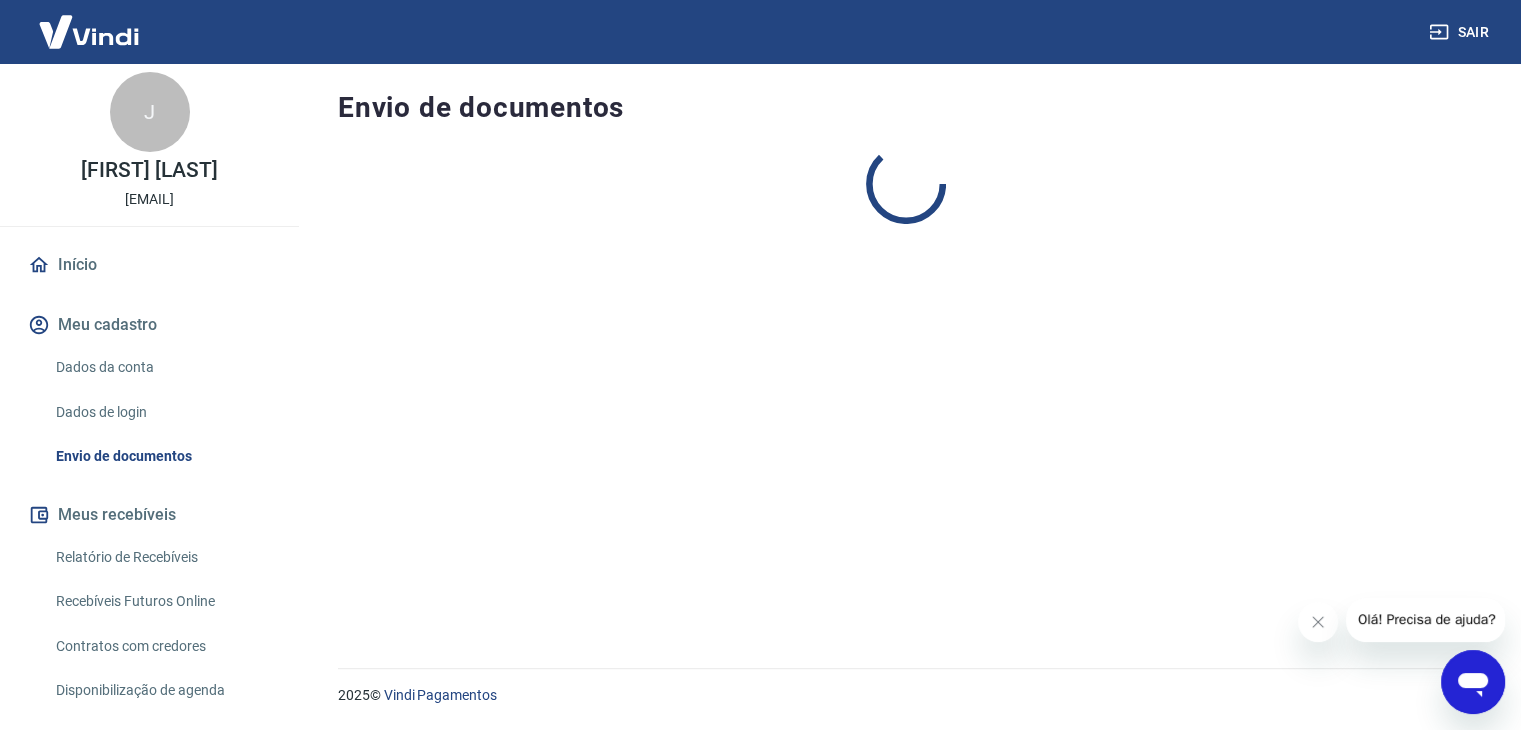 scroll, scrollTop: 0, scrollLeft: 0, axis: both 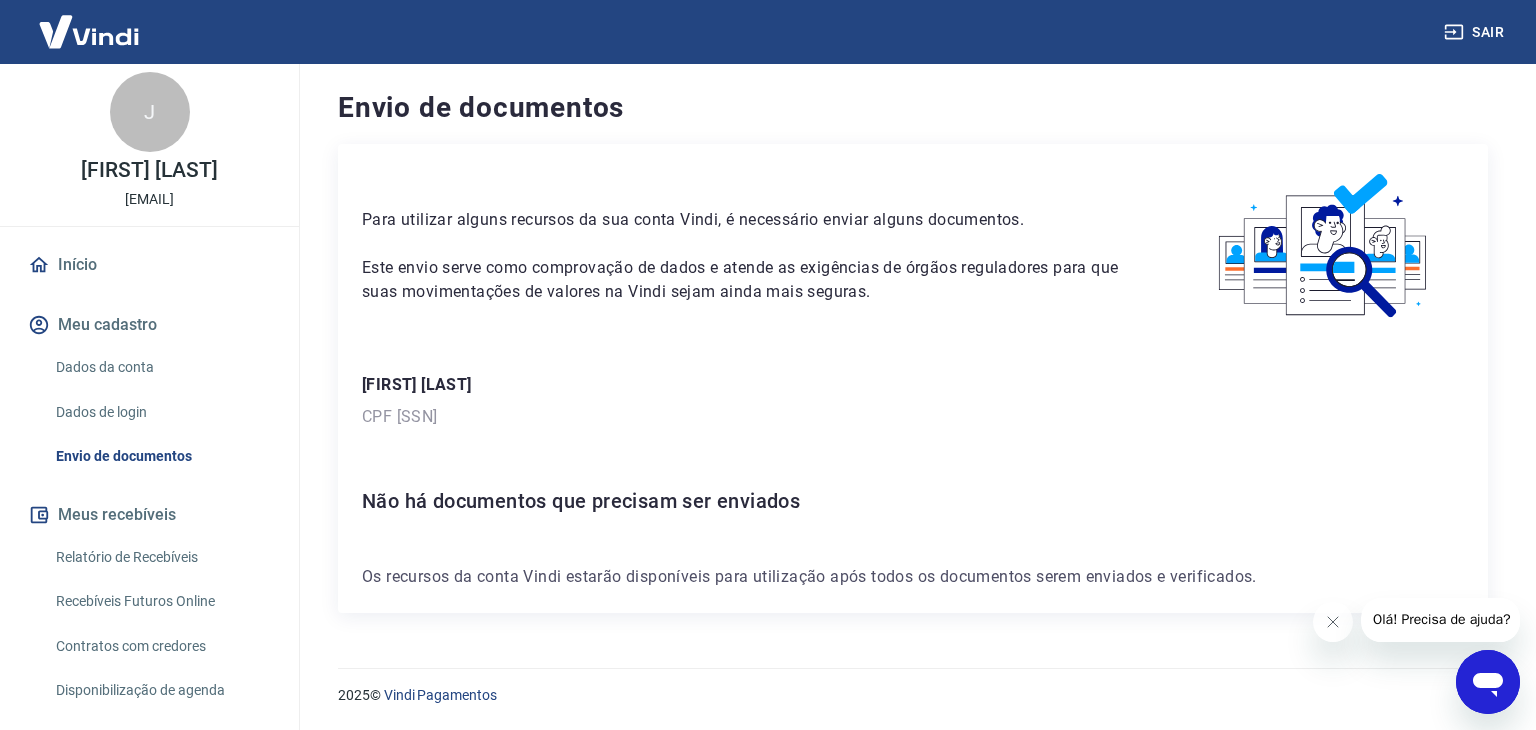 click on "Dados da conta" at bounding box center (161, 367) 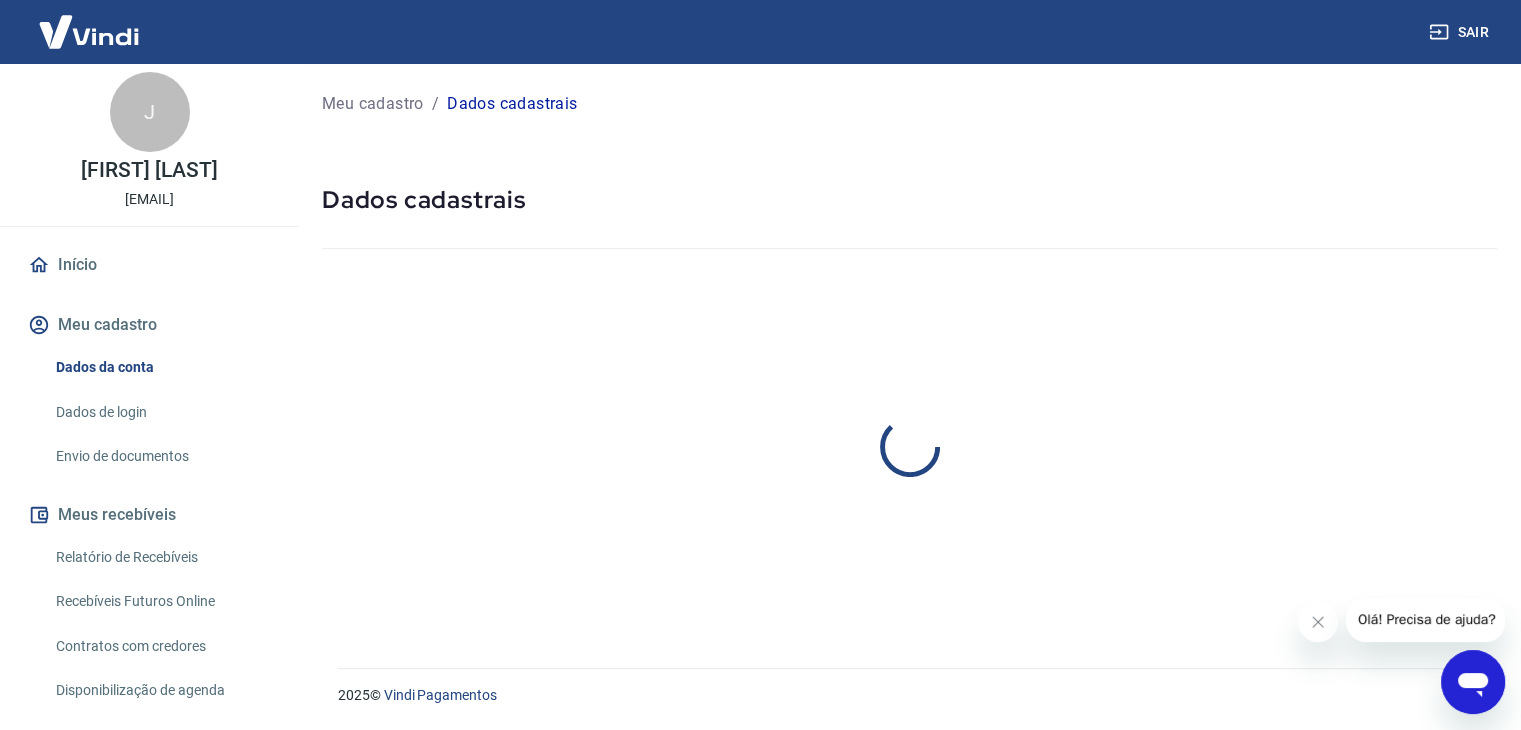 select on "BA" 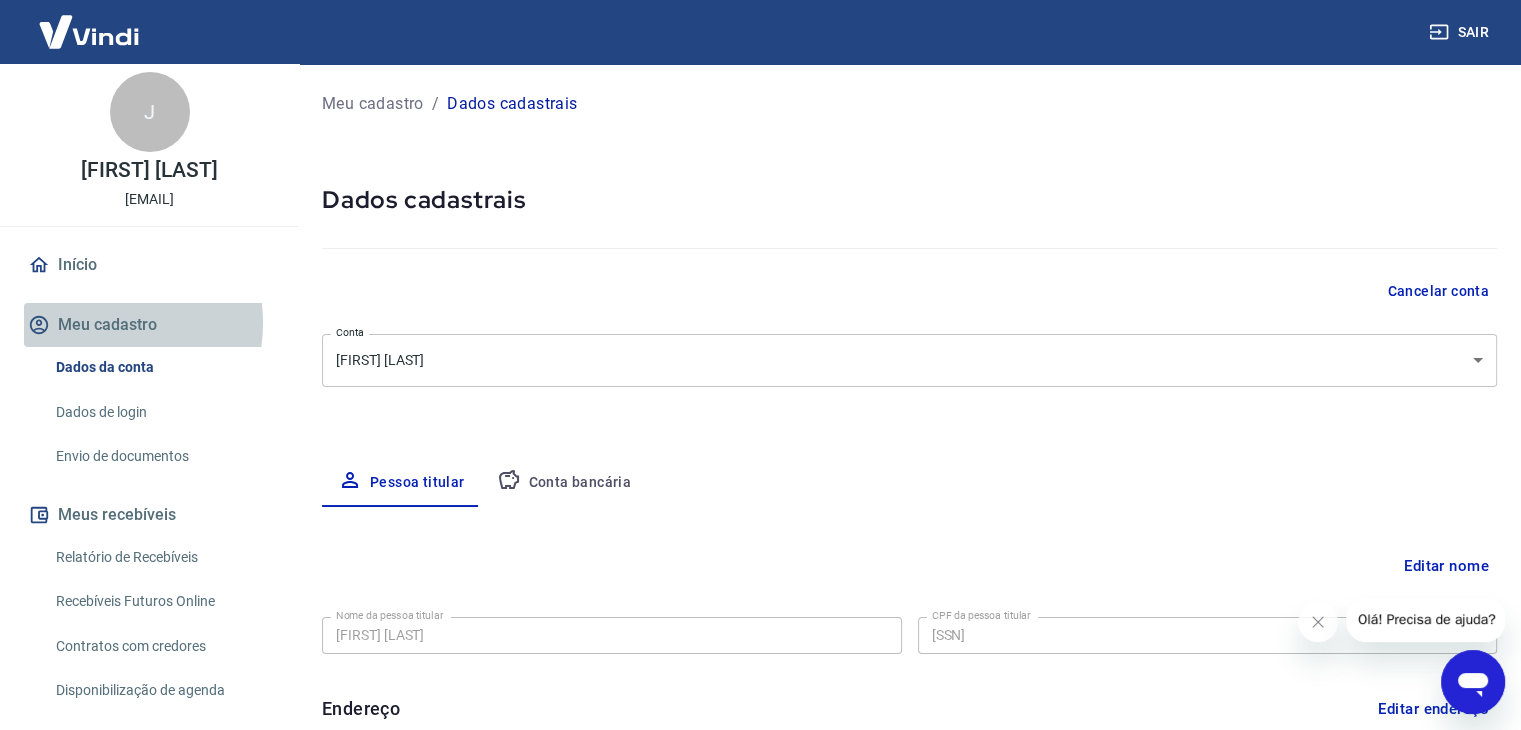 click on "Meu cadastro" at bounding box center (149, 325) 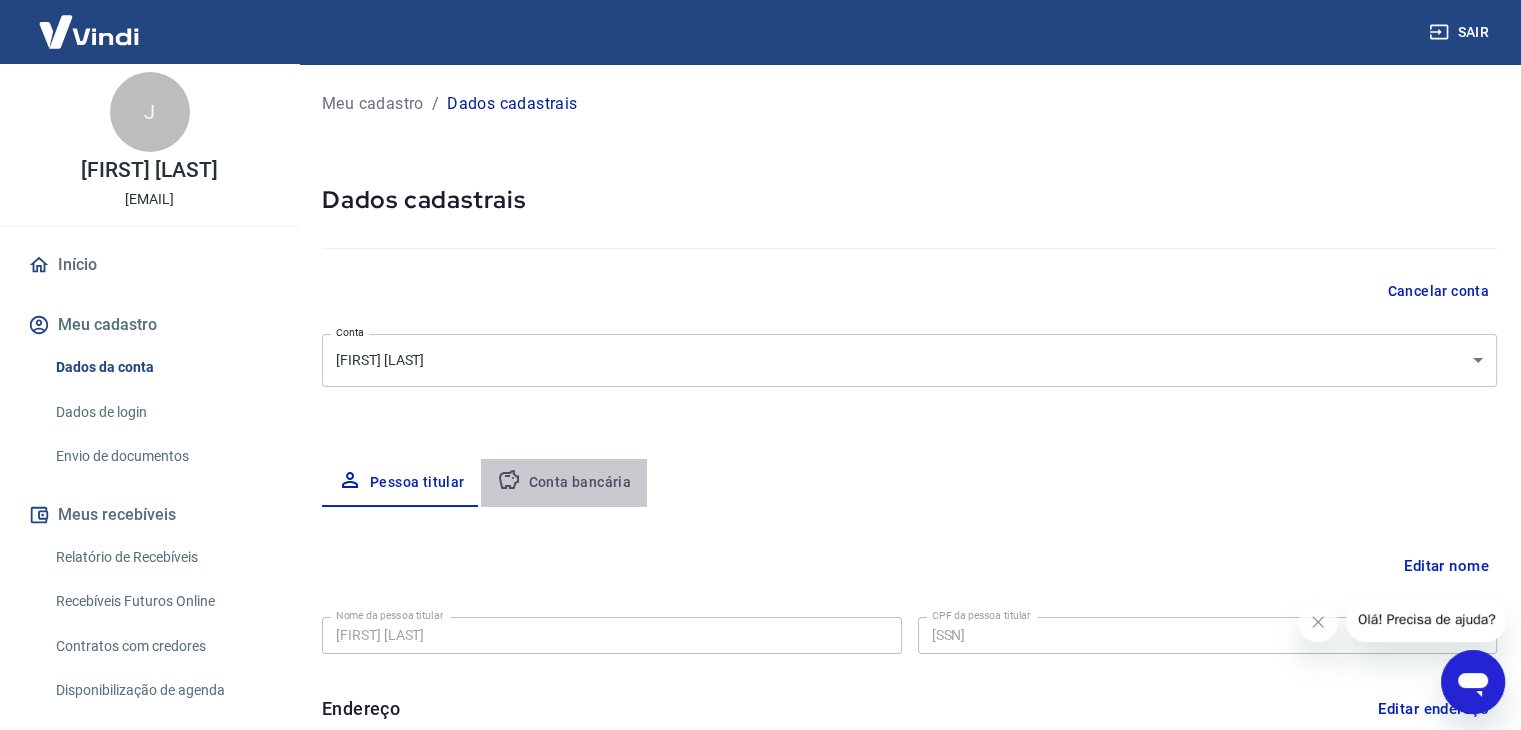 click on "Conta bancária" at bounding box center [564, 483] 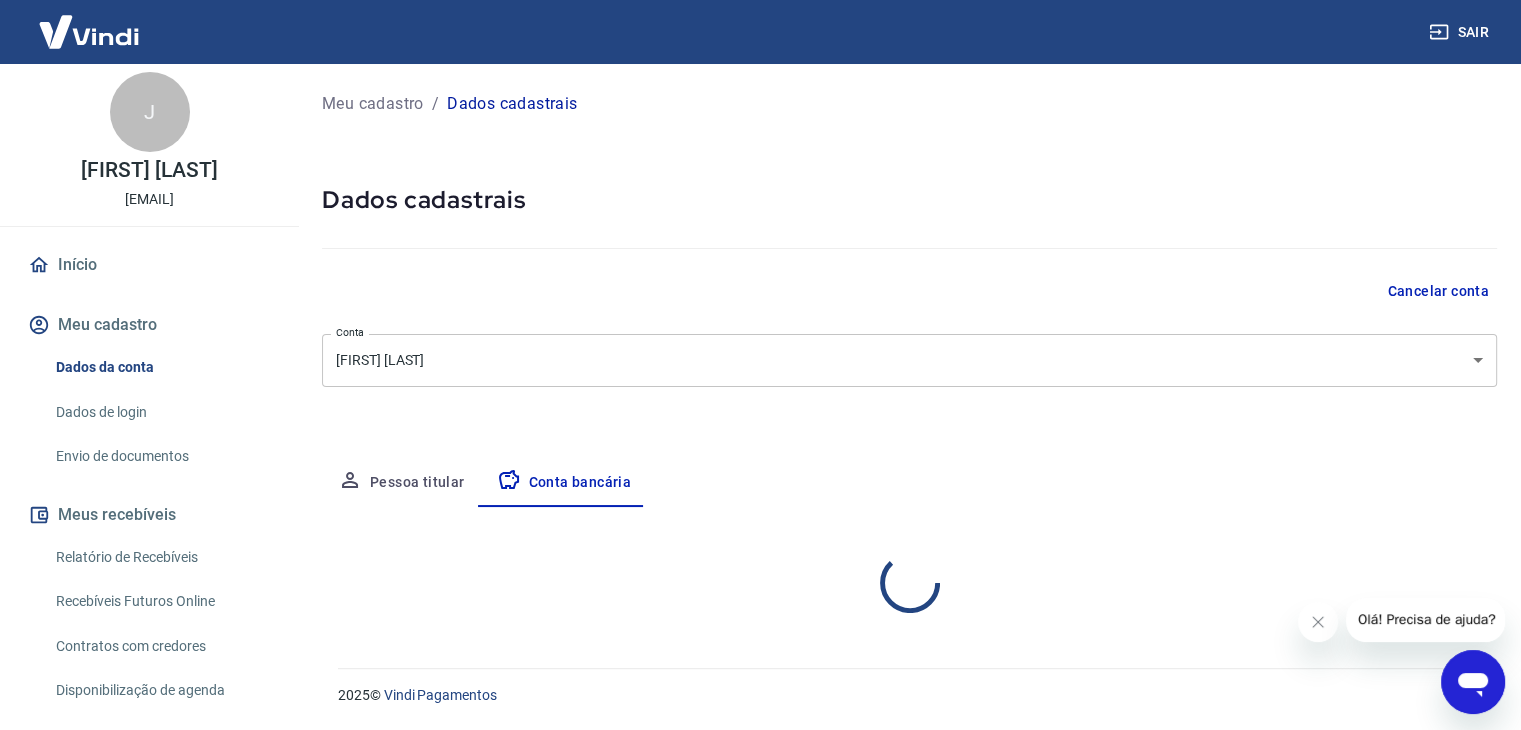 select on "1" 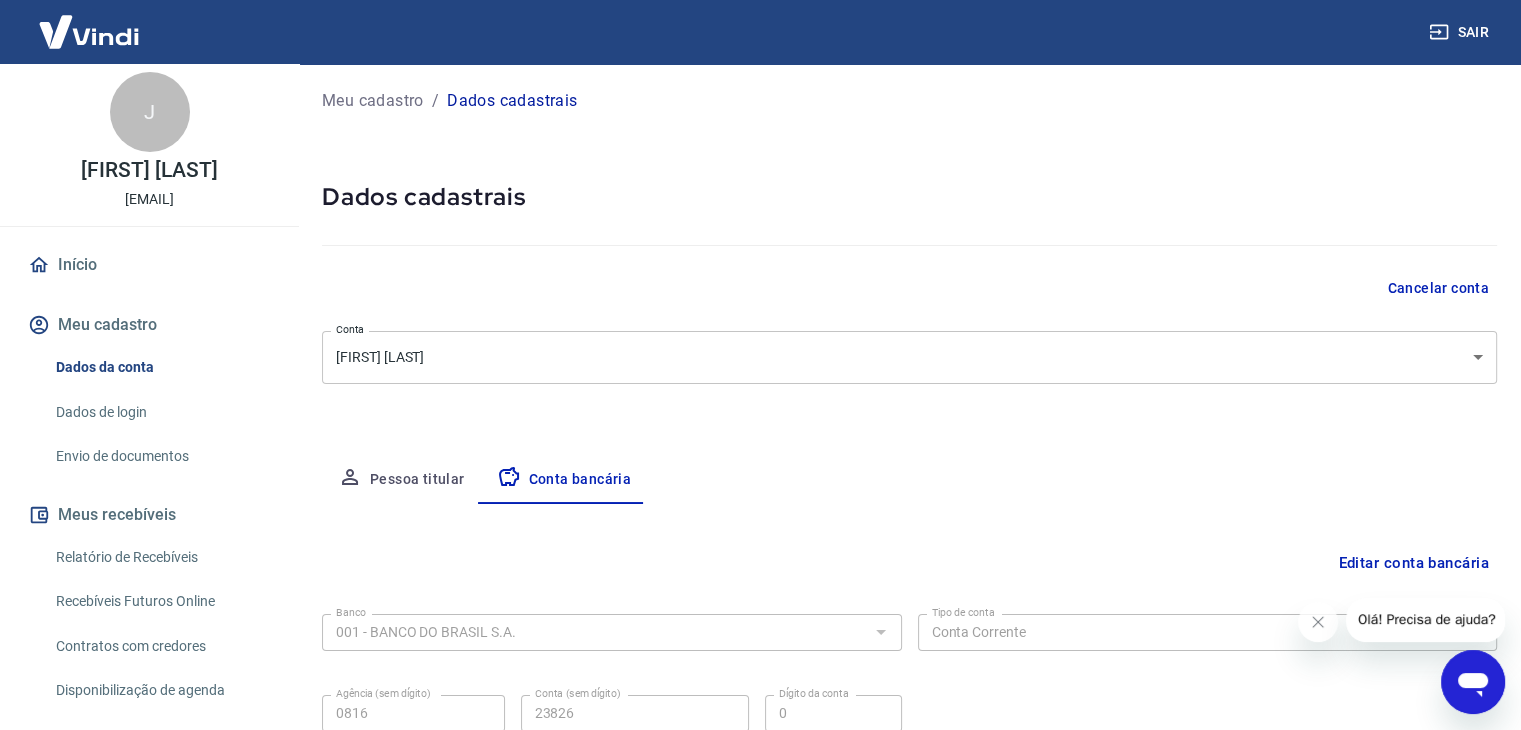 scroll, scrollTop: 0, scrollLeft: 0, axis: both 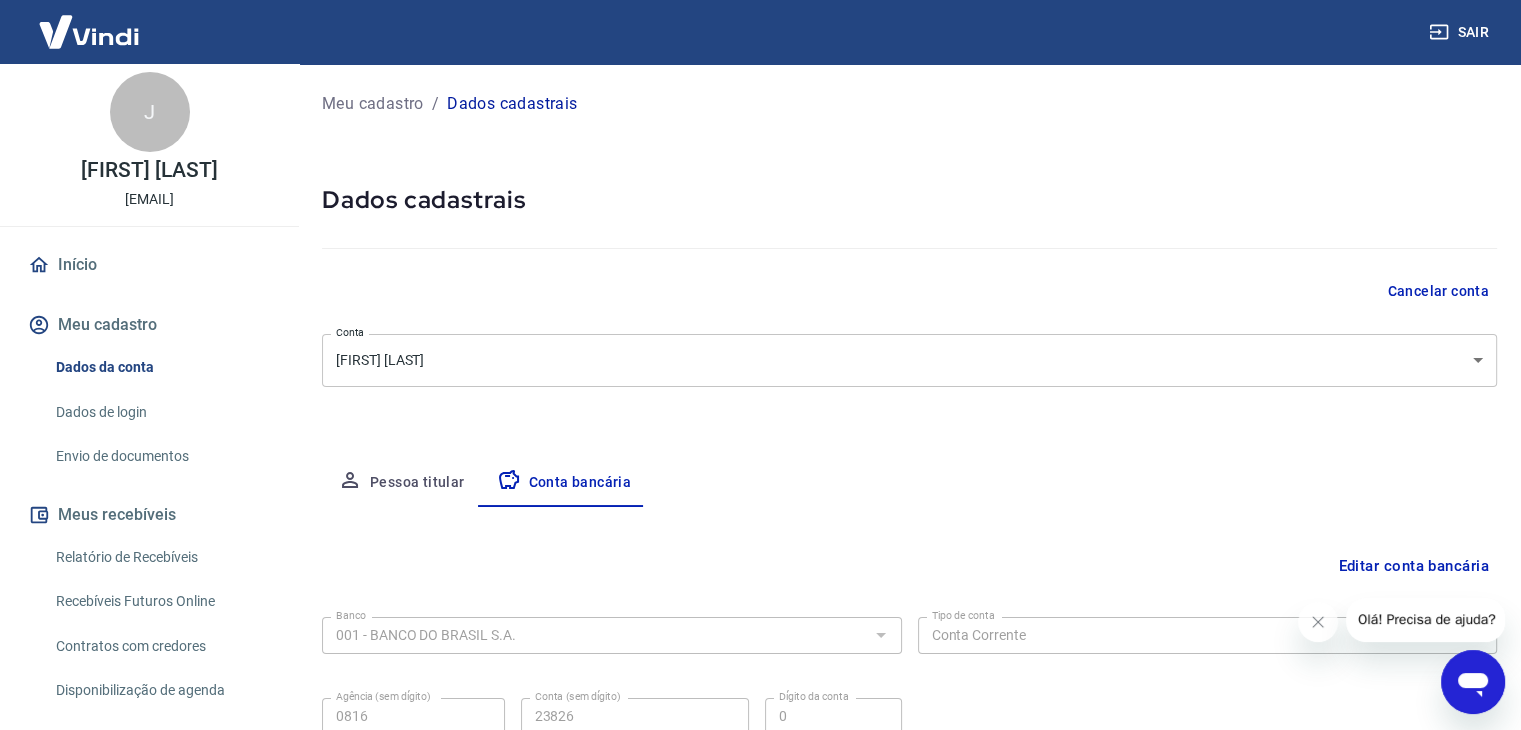 click on "Início" at bounding box center [149, 265] 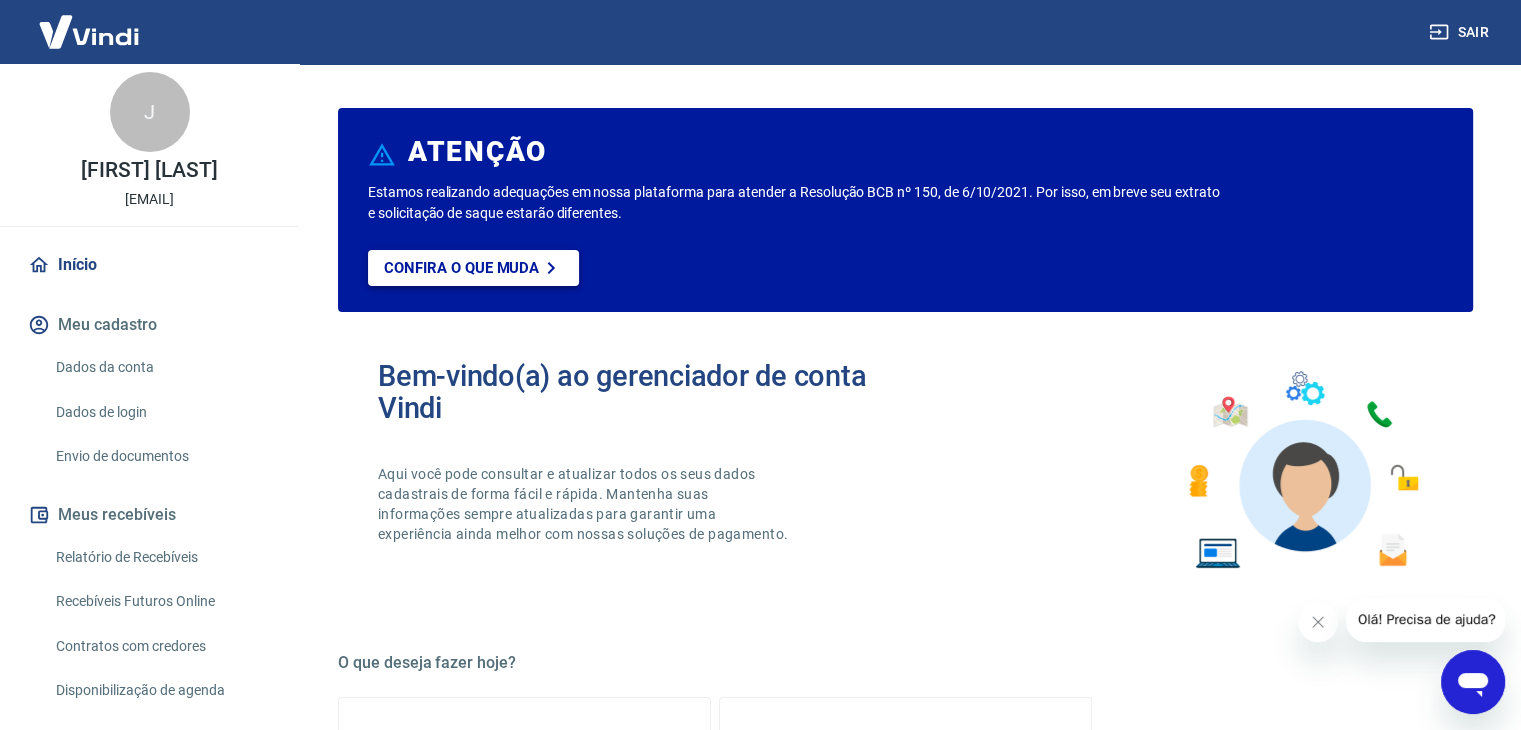 click on "Confira o que muda" at bounding box center [461, 268] 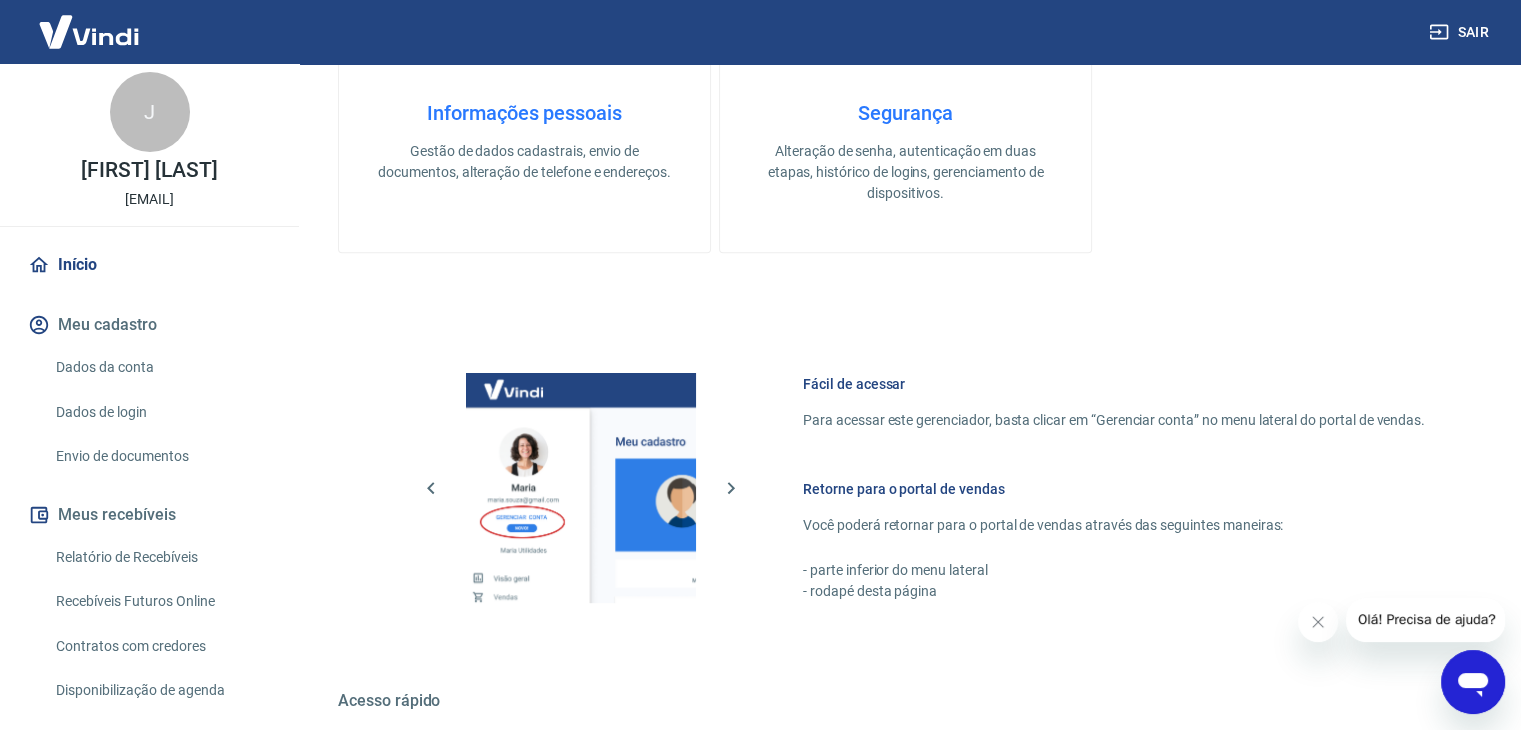 scroll, scrollTop: 800, scrollLeft: 0, axis: vertical 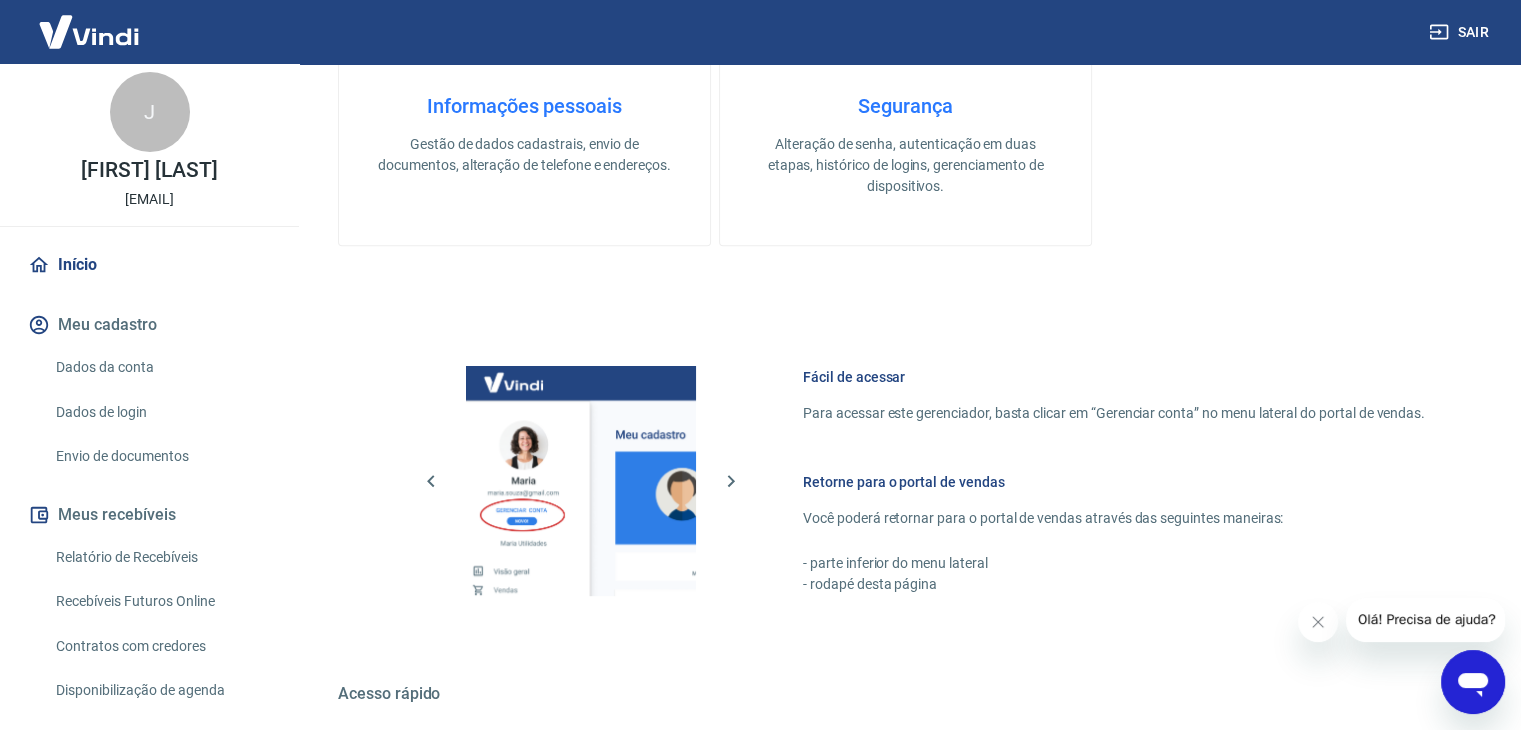 click on "Dados da conta" at bounding box center [161, 367] 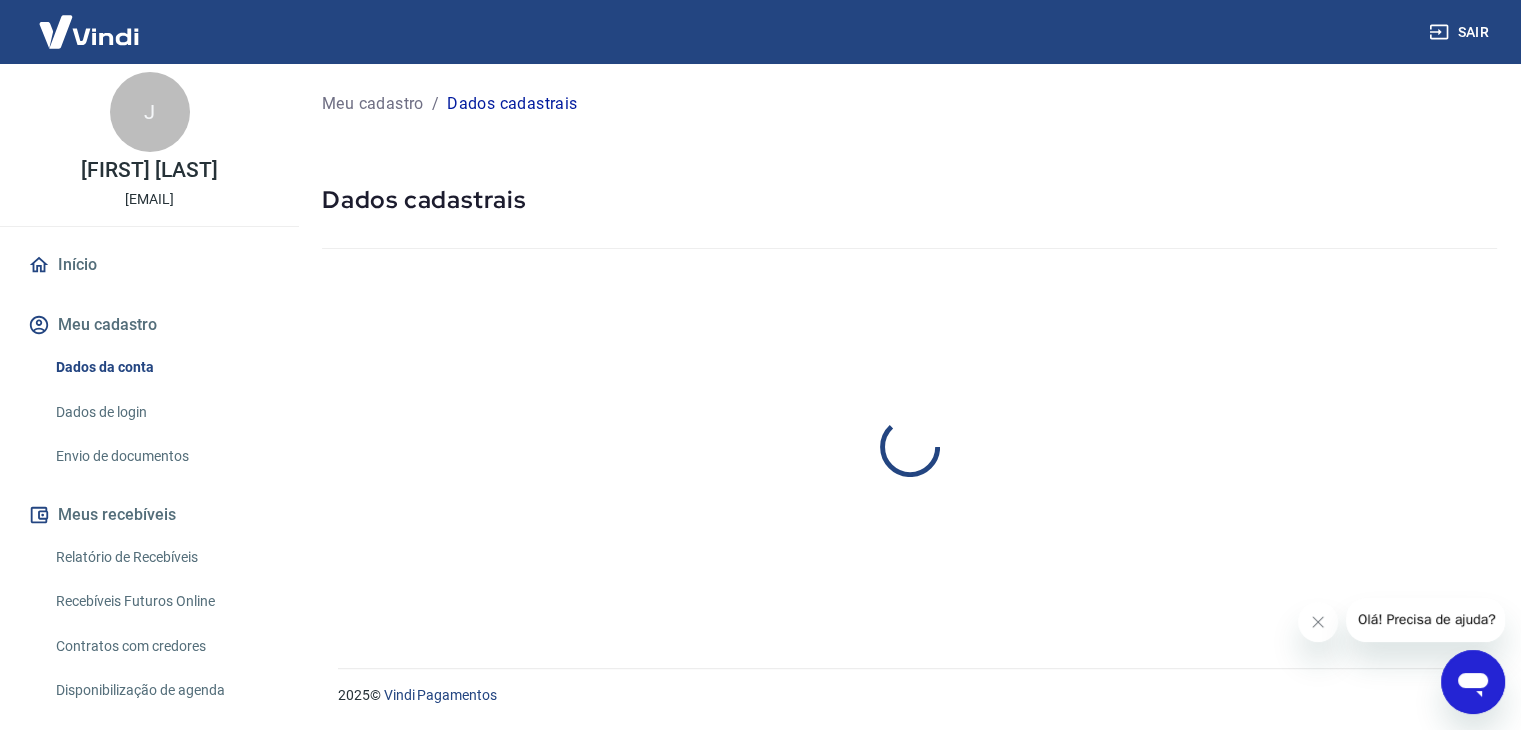 scroll, scrollTop: 0, scrollLeft: 0, axis: both 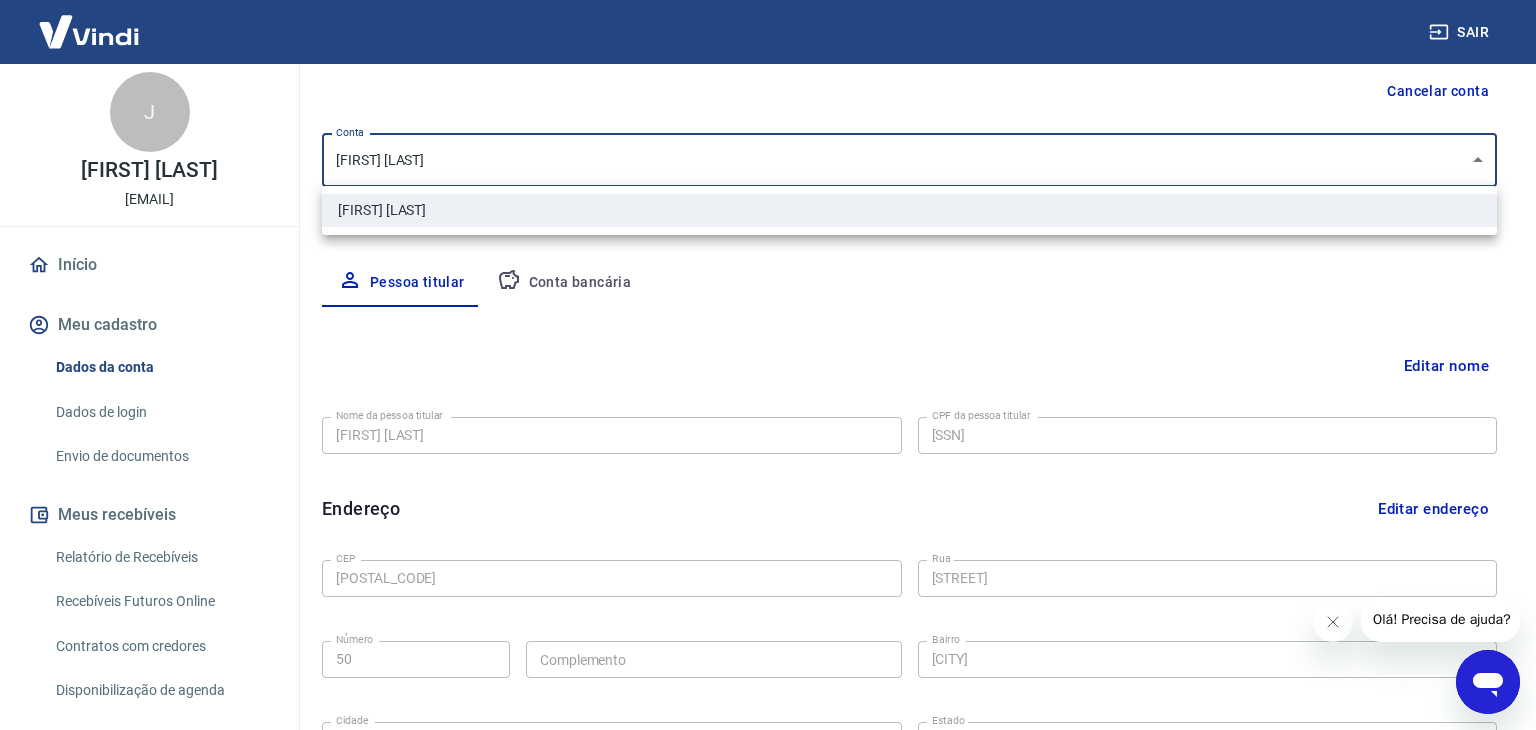 click on "Sair J [FIRST] [LAST] [EMAIL] Início Meu cadastro Dados da conta Dados de login Envio de documentos Meus recebíveis Relatório de Recebíveis Recebíveis Futuros Online Contratos com credores Disponibilização de agenda Segurança Fale conosco Meu cadastro / Dados cadastrais Dados cadastrais Cancelar conta Conta [FIRST] [LAST] [object Object] Conta Pessoa titular Conta bancária Editar nome Nome da pessoa titular [FIRST] [LAST] Nome da pessoa titular CPF da pessoa titular [SSN] CPF da pessoa titular Atenção! Seus recebimentos podem ficar temporariamente bloqueados se o nome da pessoa titular for editado. Isso ocorre devido a uma rápida validação automática que fazemos do novo nome informado como medida de segurança para garantir a autenticidade da pessoa titular da conta. Em alguns casos, poderá ser solicitado que você envie um documento para comprovação.
Após o novo nome ser validado, os recebimentos serão desbloqueados e a conta poderá continuar operando normalmente na Vindi." at bounding box center [768, 165] 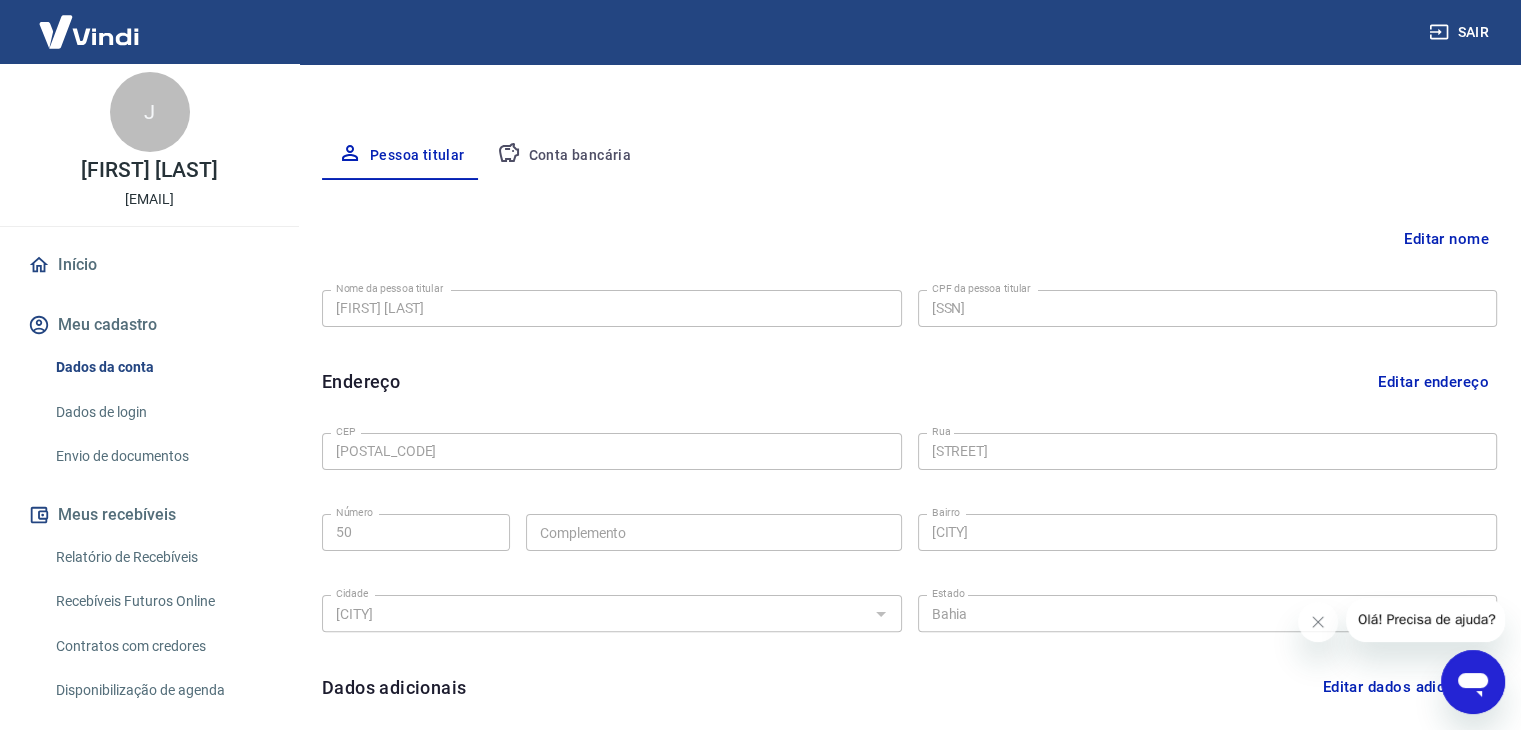 scroll, scrollTop: 0, scrollLeft: 0, axis: both 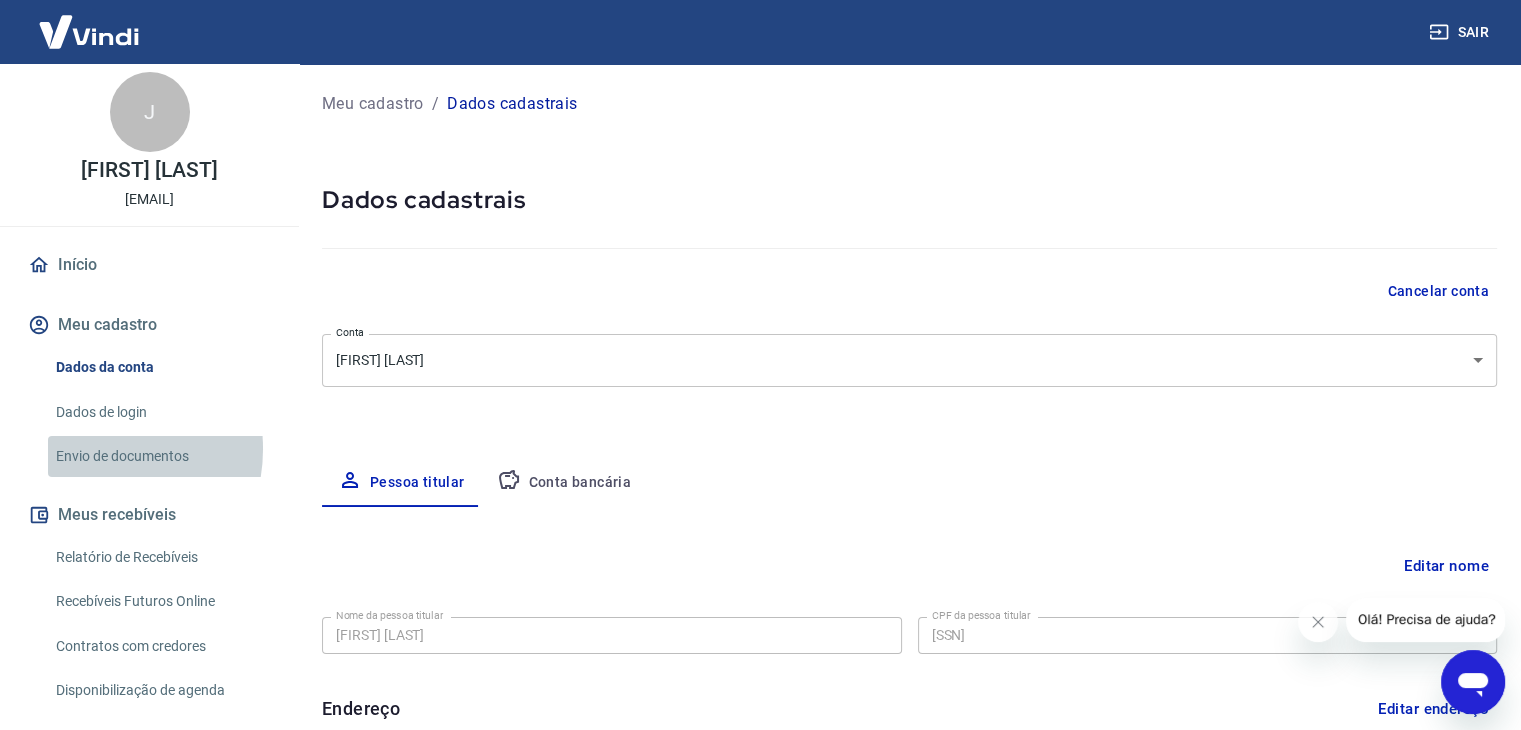 click on "Envio de documentos" at bounding box center [161, 456] 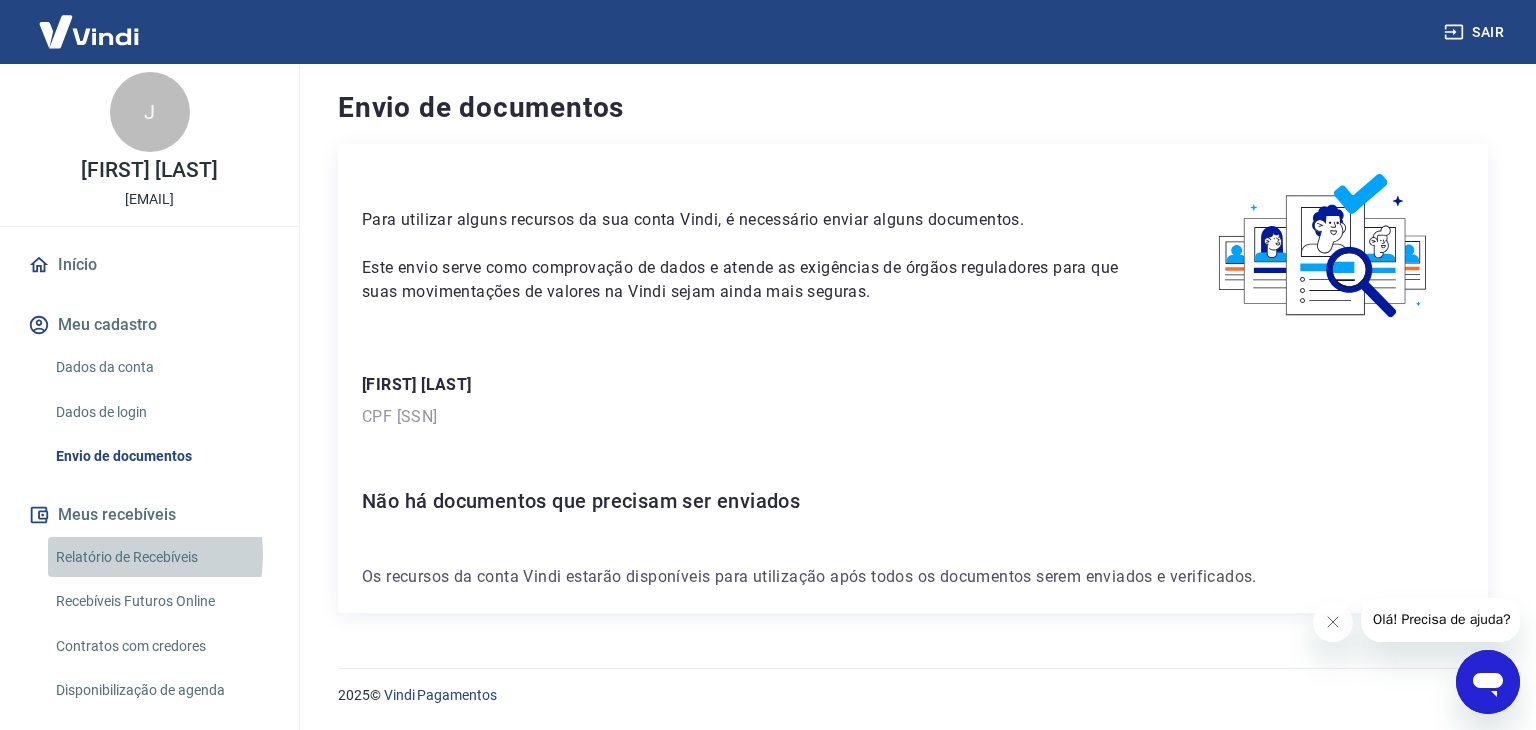 click on "Relatório de Recebíveis" at bounding box center (161, 557) 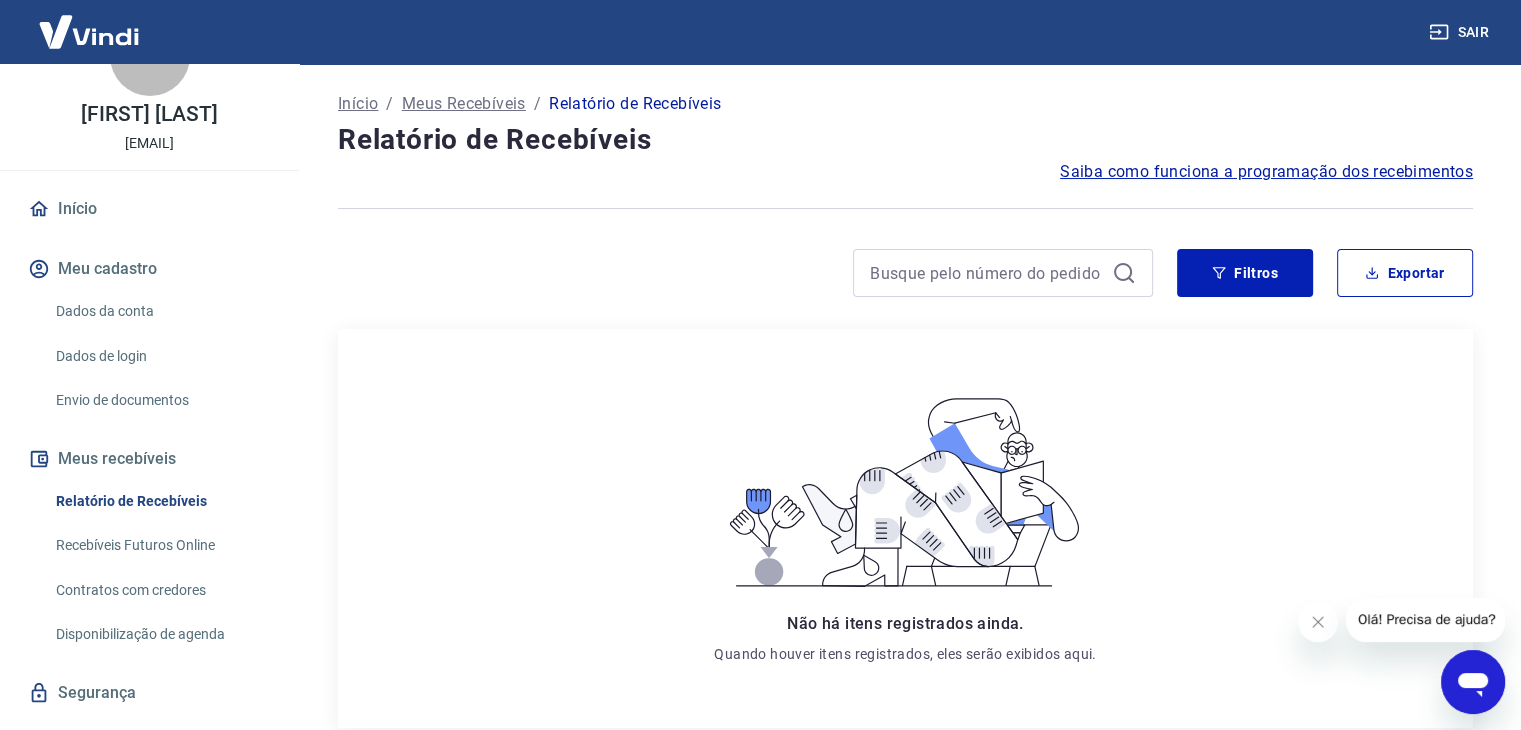 scroll, scrollTop: 108, scrollLeft: 0, axis: vertical 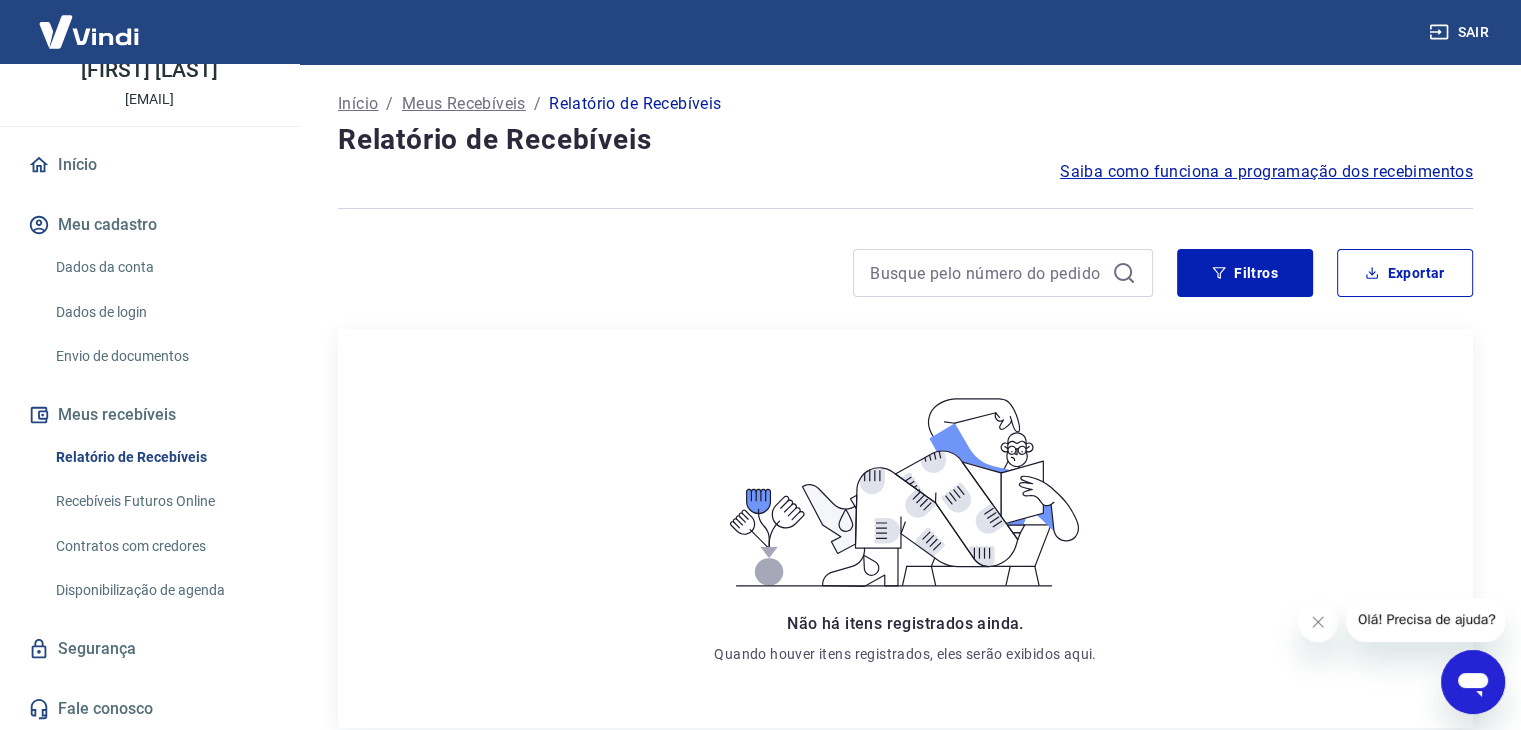click on "Disponibilização de agenda" at bounding box center [161, 590] 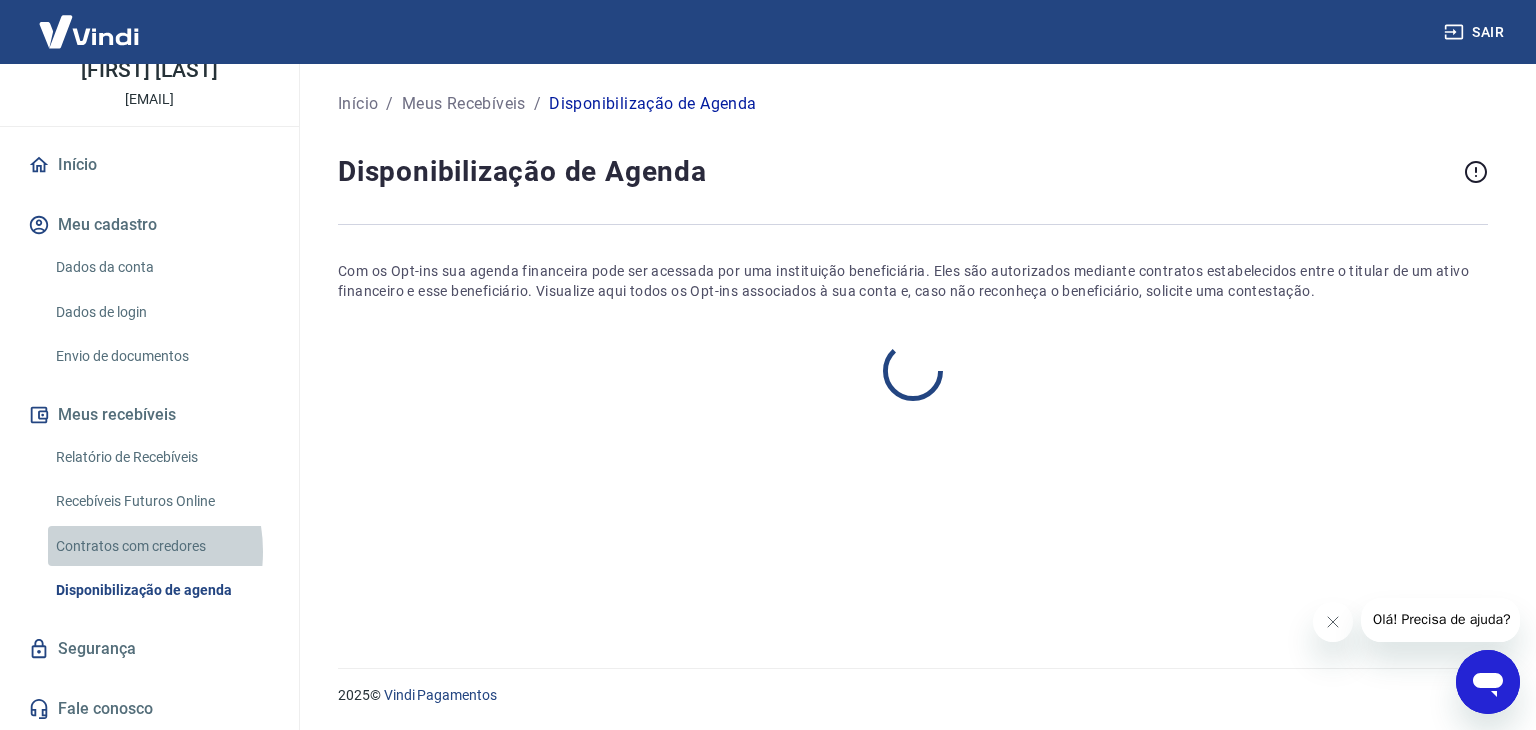 click on "Contratos com credores" at bounding box center (161, 546) 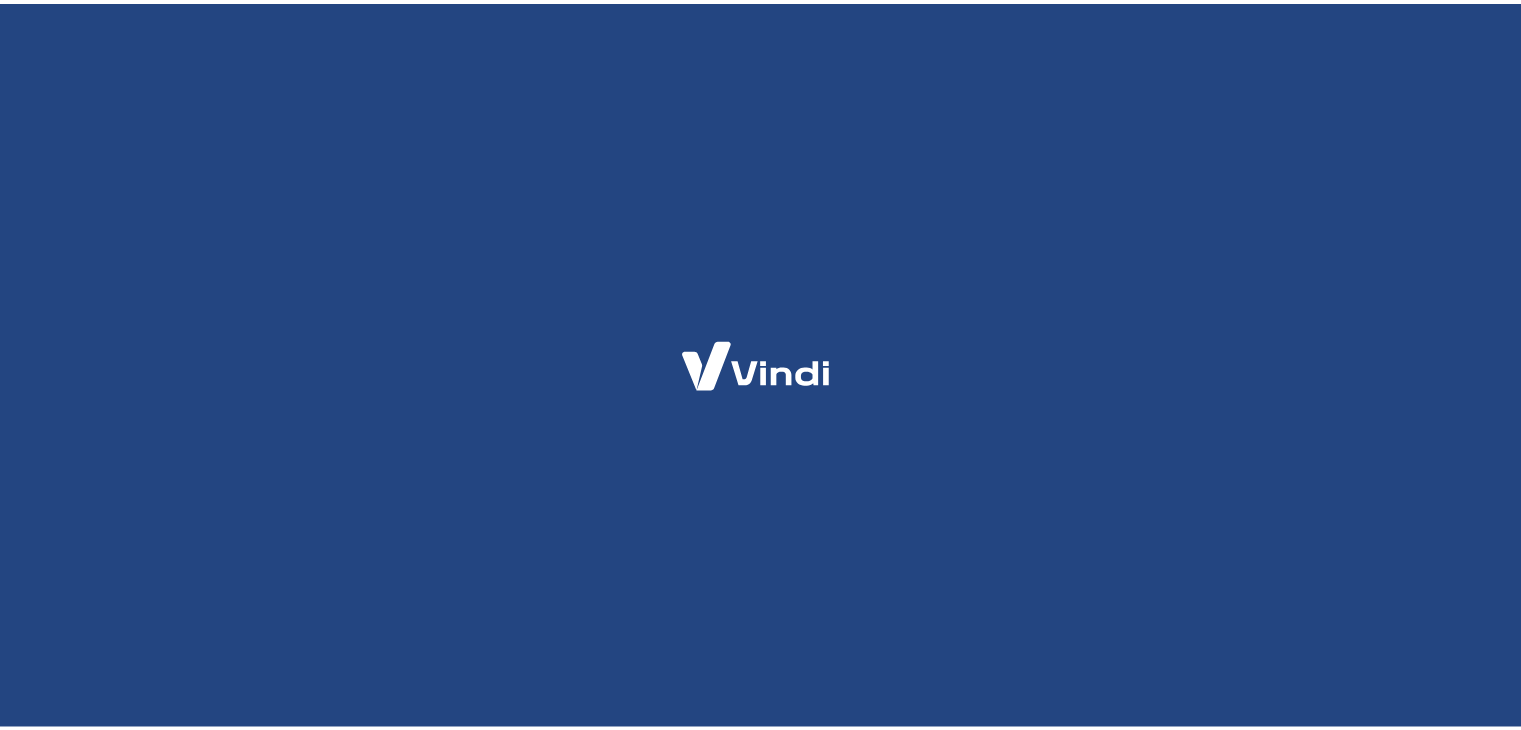 scroll, scrollTop: 0, scrollLeft: 0, axis: both 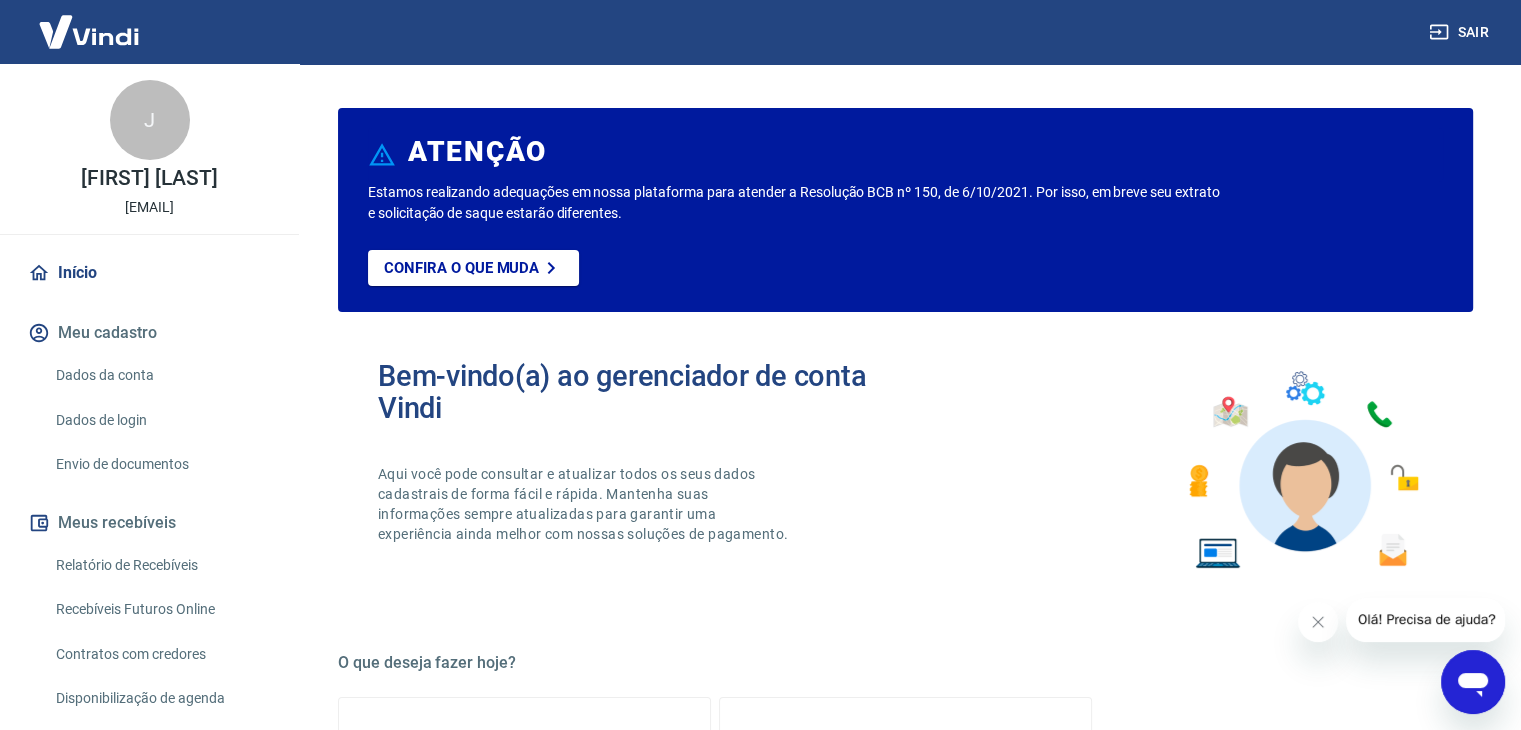 click on "Envio de documentos" at bounding box center [161, 464] 